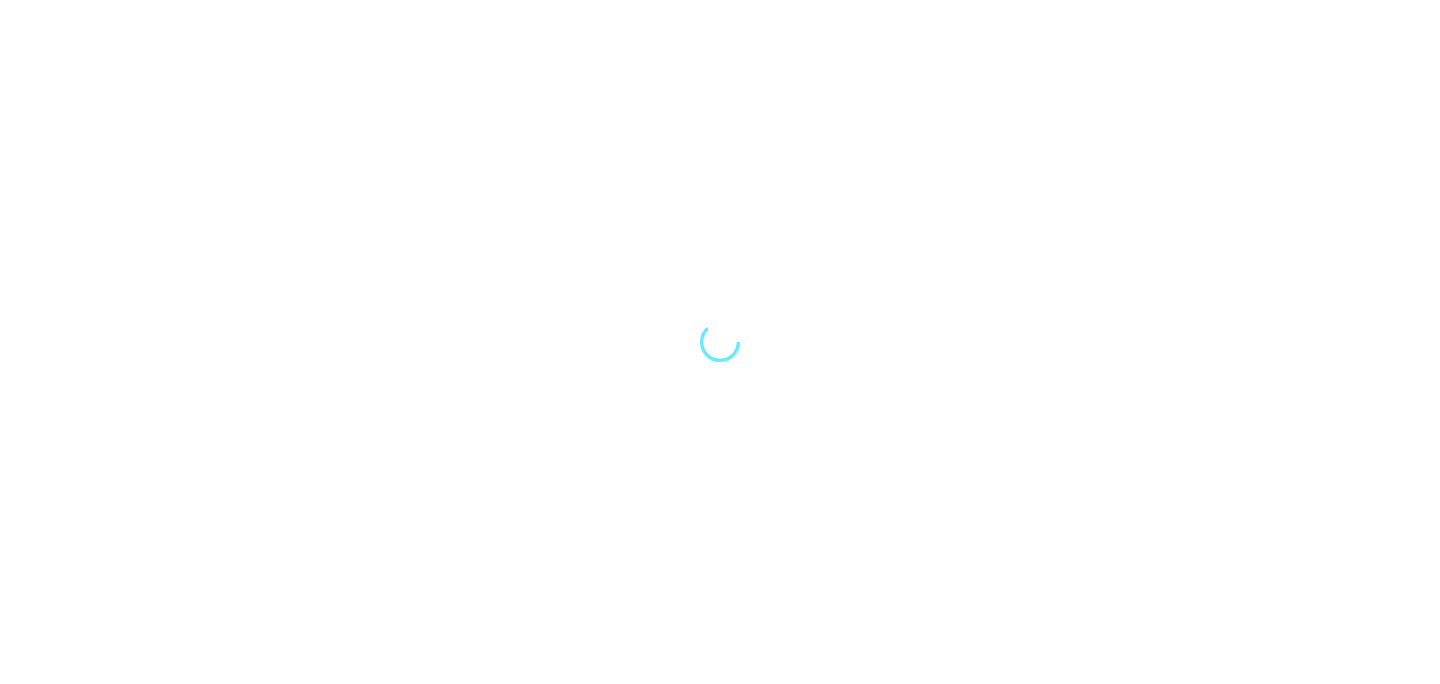 scroll, scrollTop: 0, scrollLeft: 0, axis: both 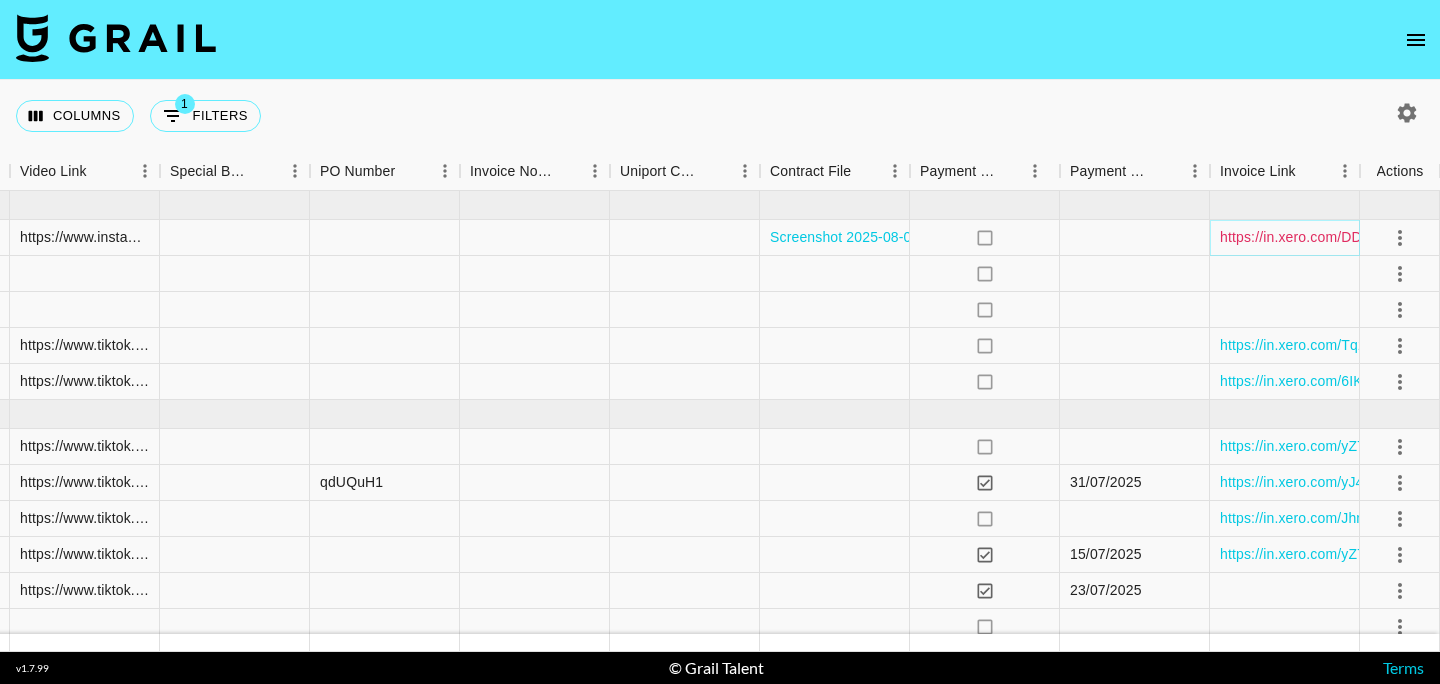 click on "https://in.xero.com/DDqInyPLpKjcUYOSeGPAyJH9y23eUpAFUND3BaTU" at bounding box center (1453, 237) 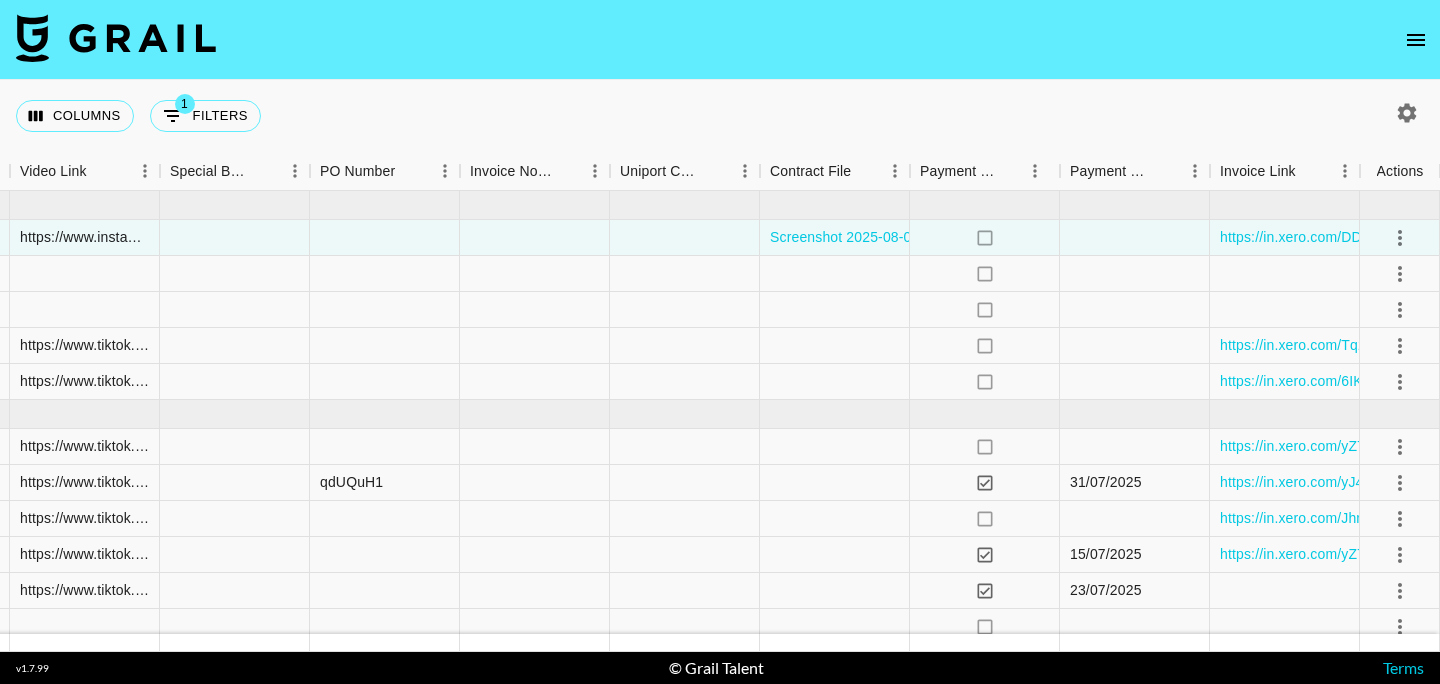 click 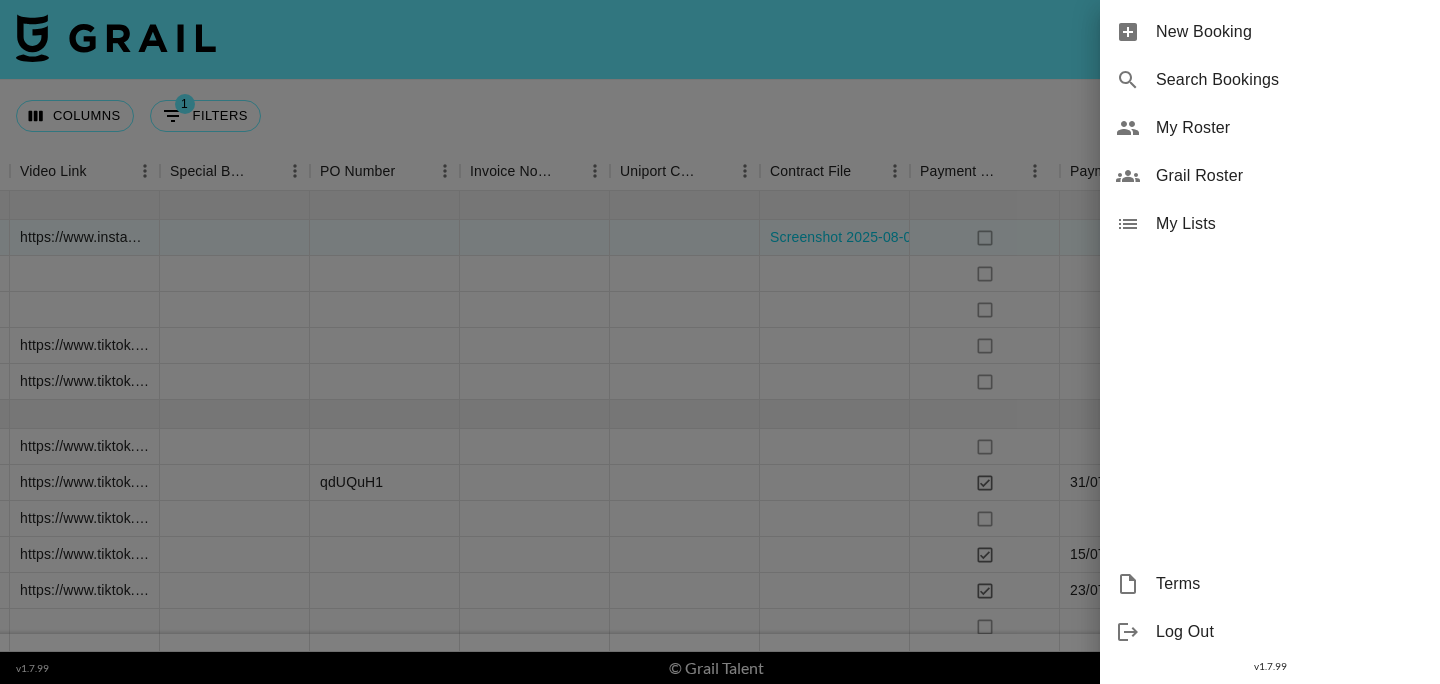 click on "My Roster" at bounding box center (1270, 128) 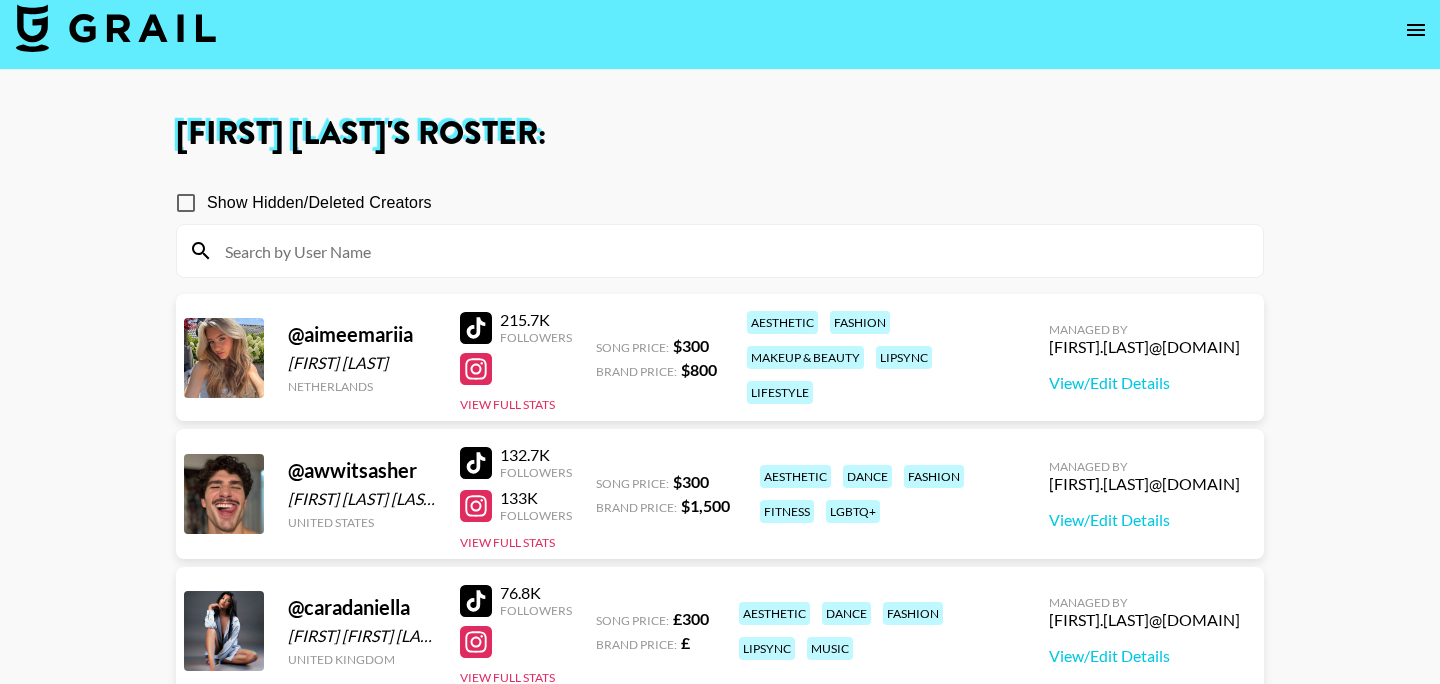 scroll, scrollTop: 0, scrollLeft: 0, axis: both 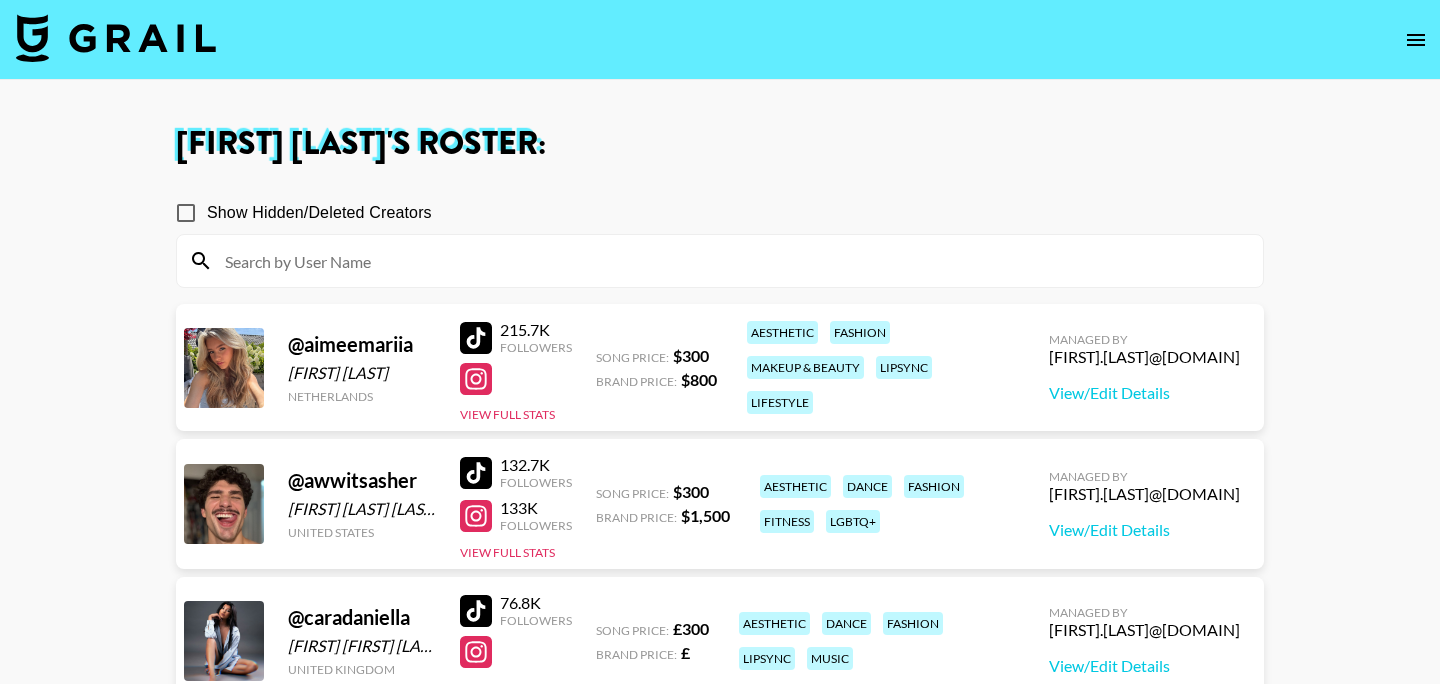 click 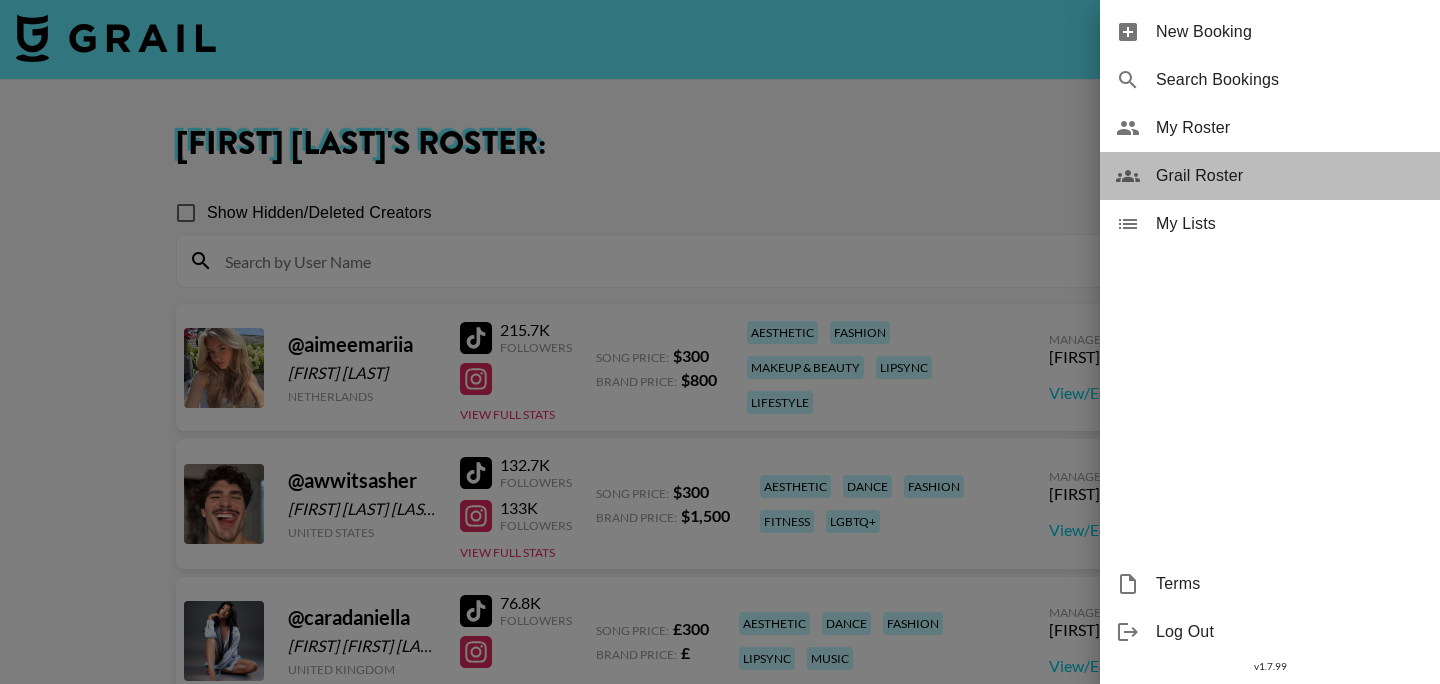 click on "Grail Roster" at bounding box center [1270, 176] 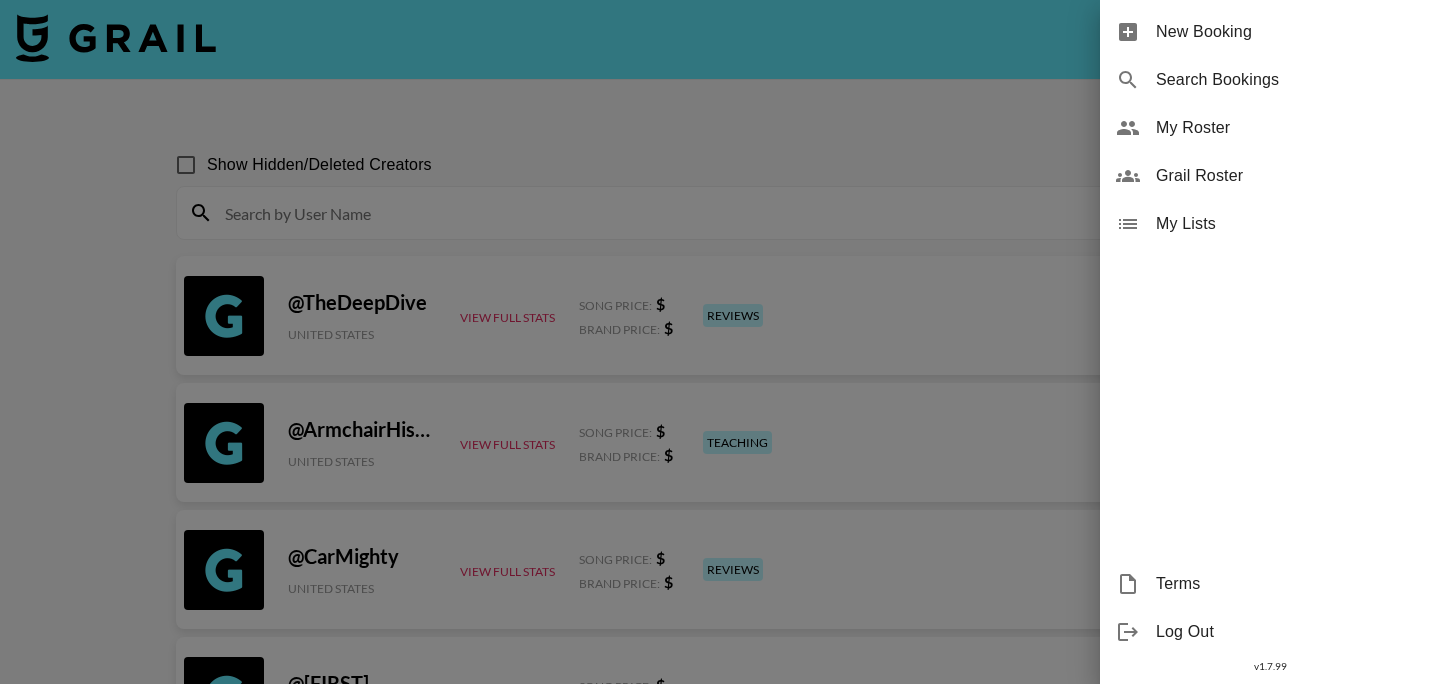 click at bounding box center [720, 342] 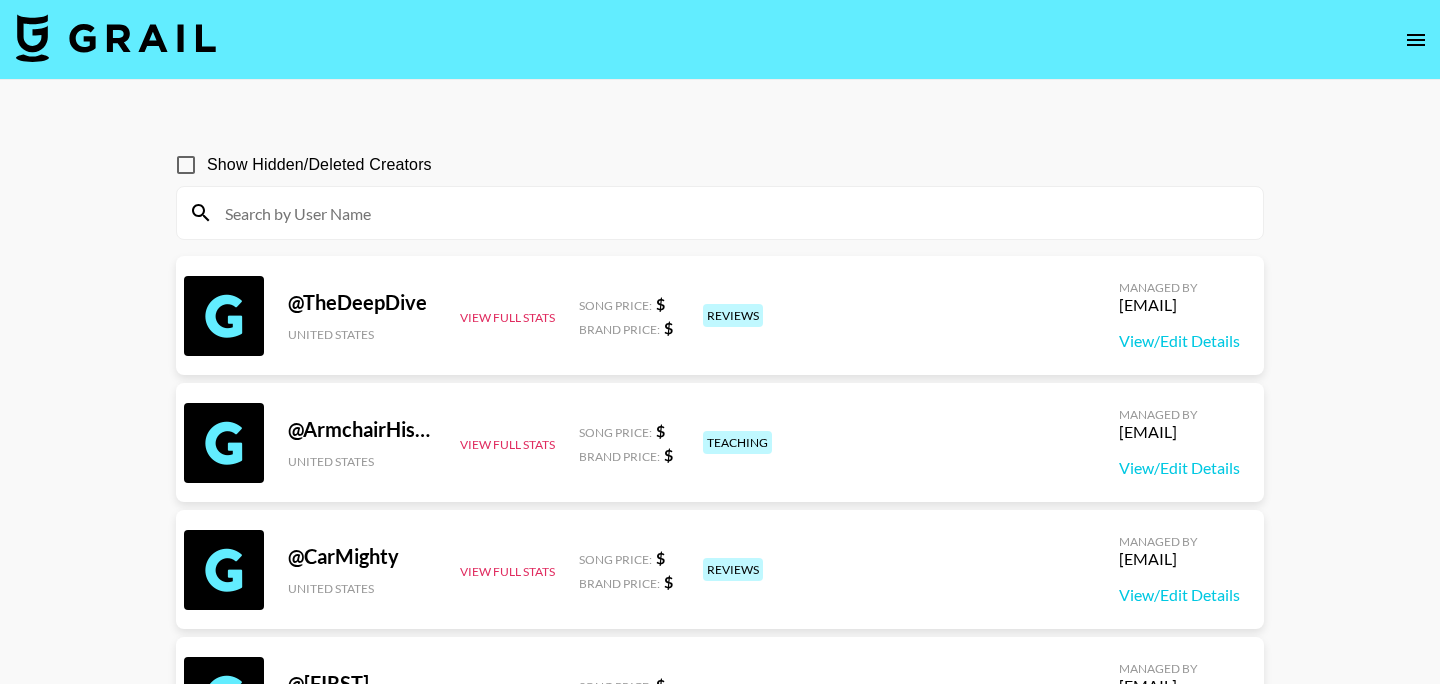 click on "Show Hidden/Deleted Creators" at bounding box center [319, 165] 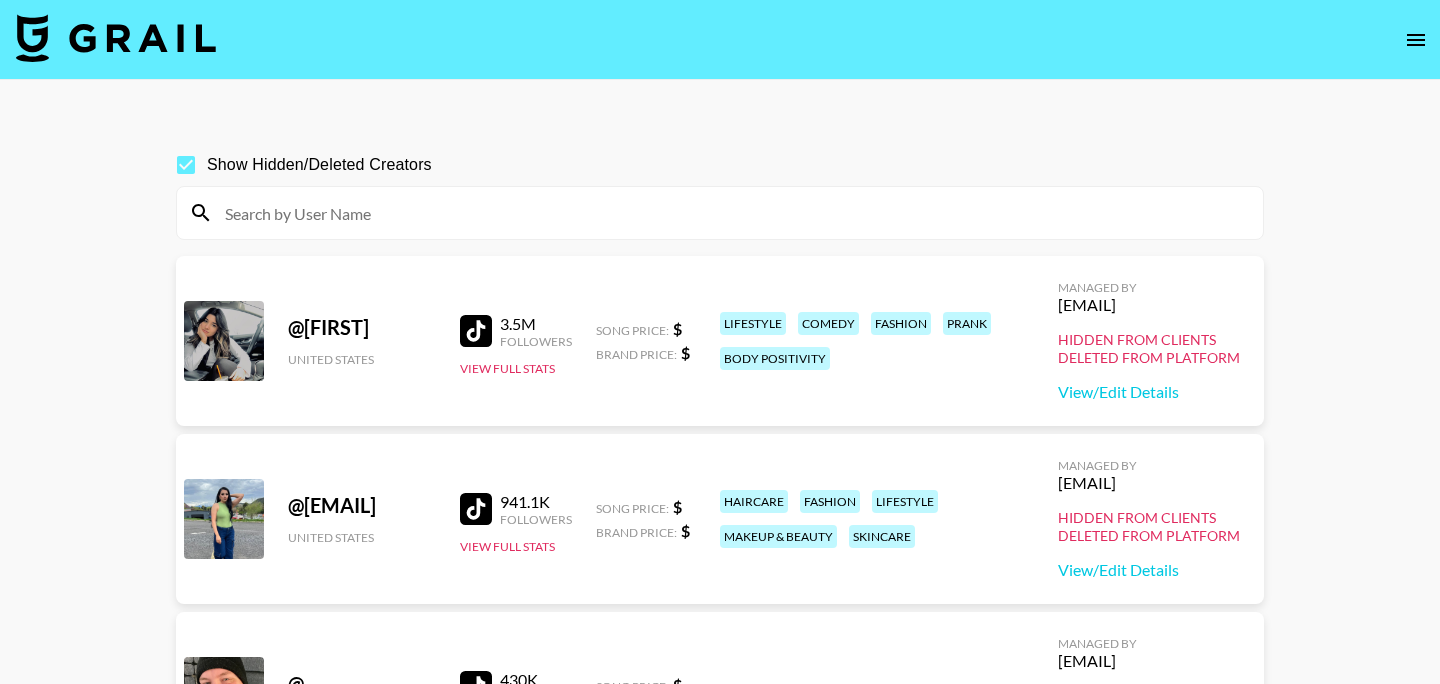 click at bounding box center [732, 213] 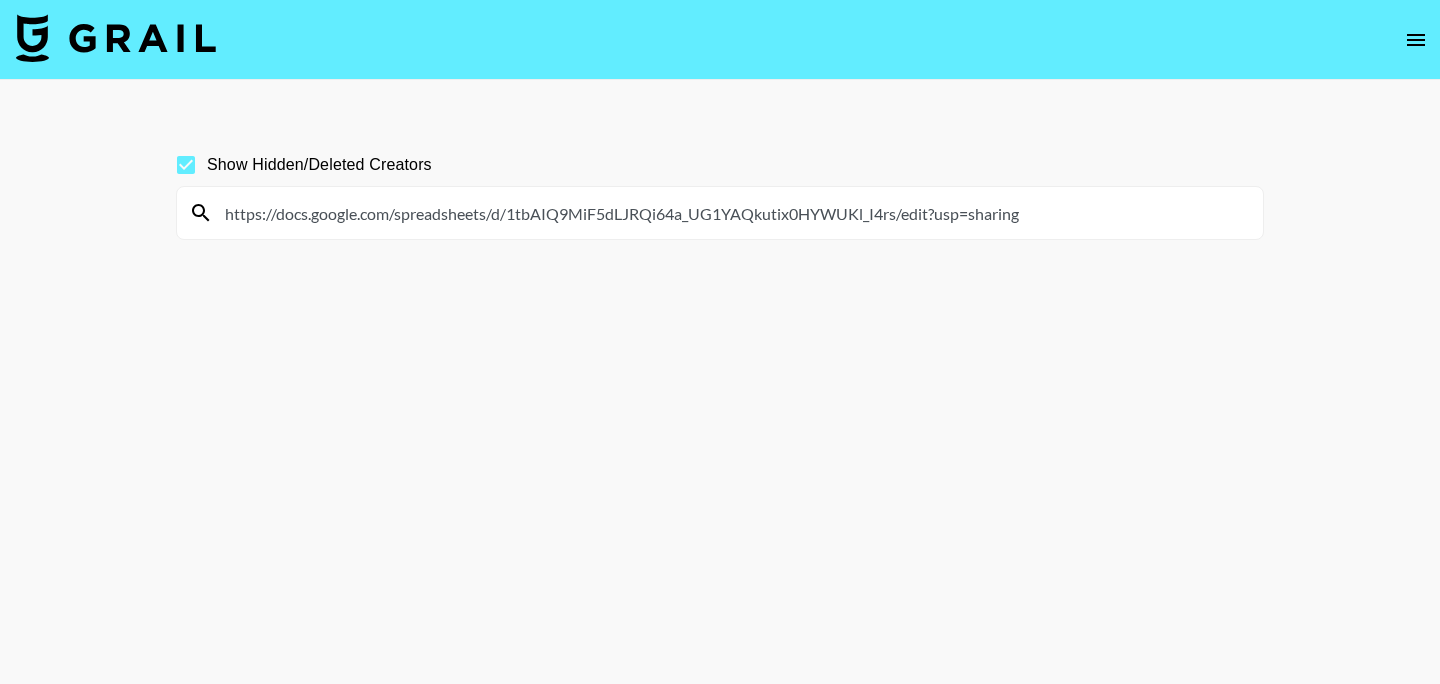 paste on "stelllarella" 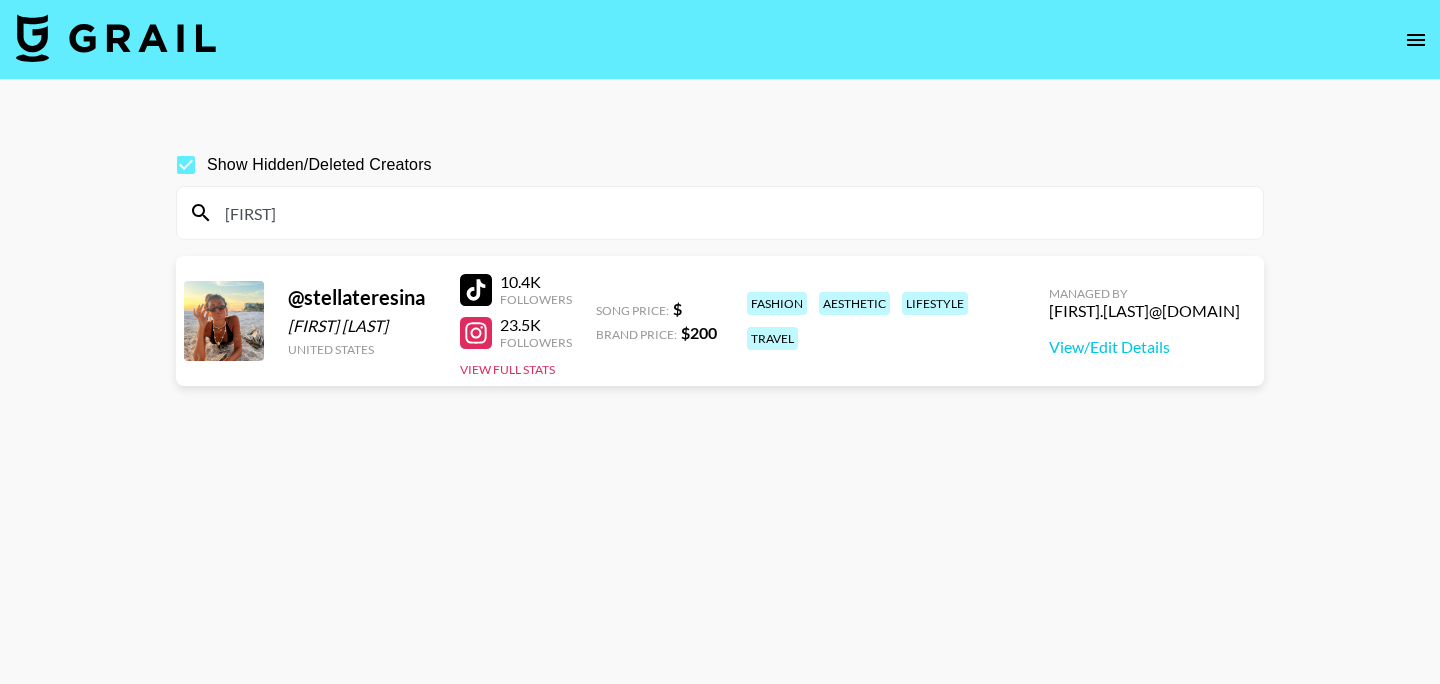 type on "stelllarella" 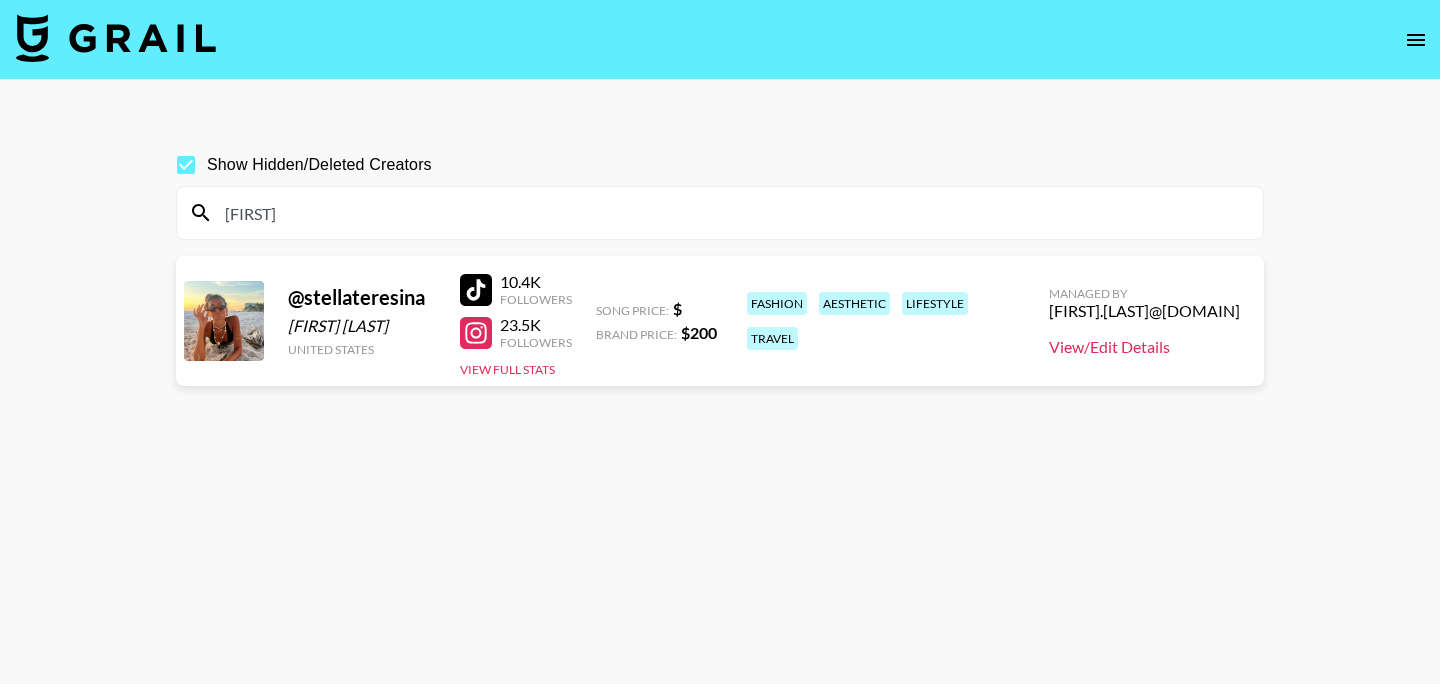 click on "View/Edit Details" at bounding box center (1144, 347) 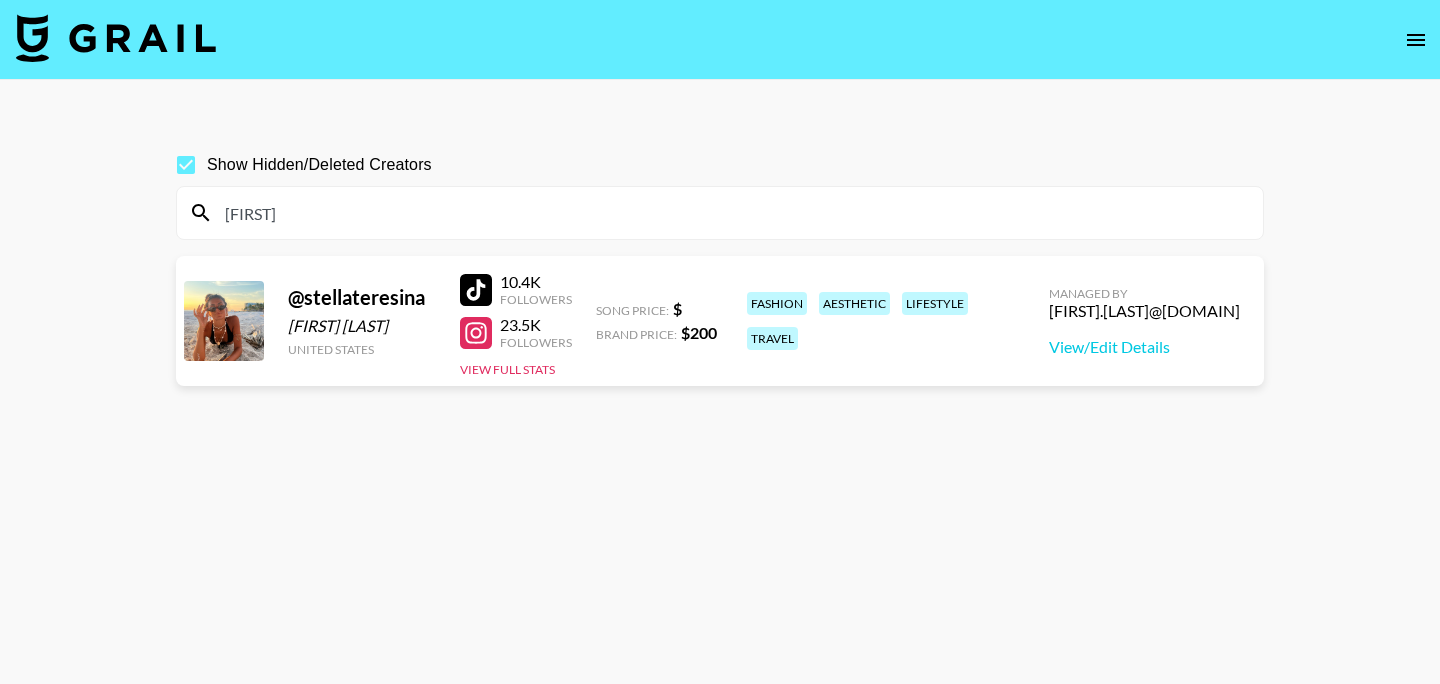 click at bounding box center (116, 38) 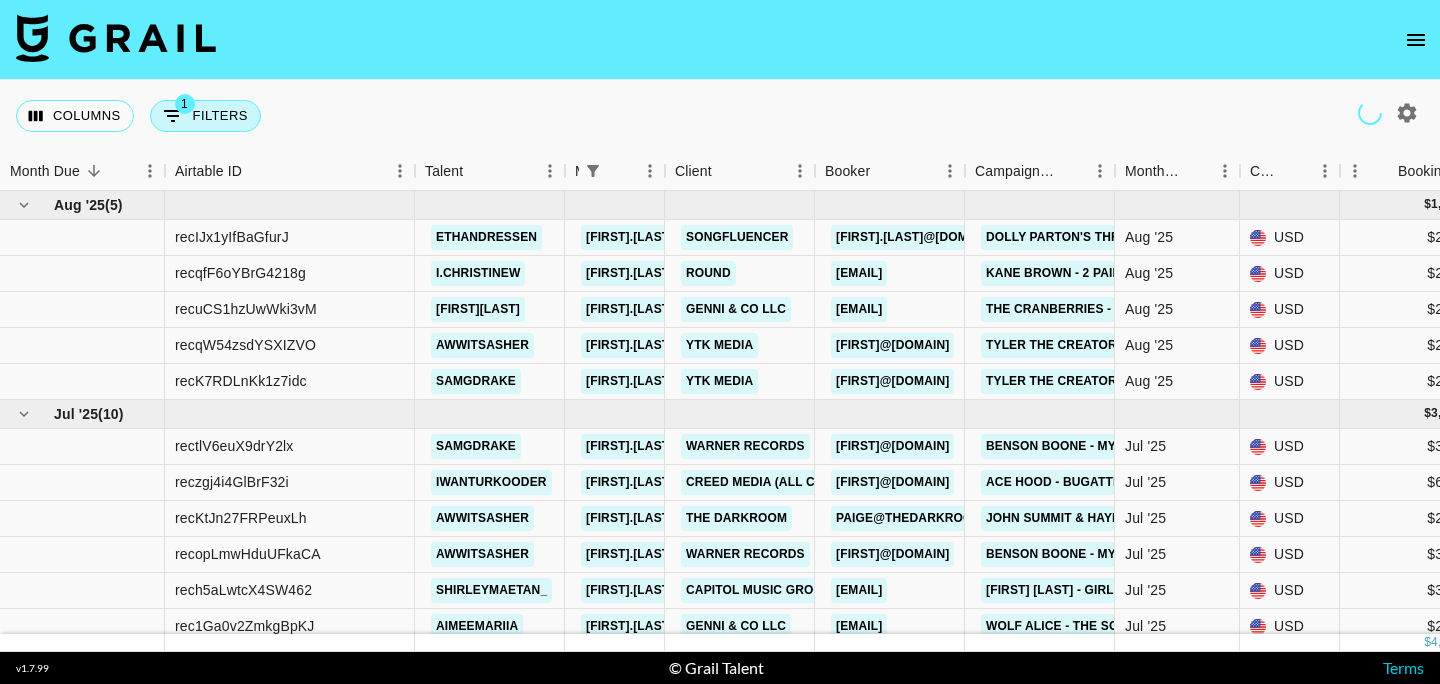 click on "1 Filters" at bounding box center [205, 116] 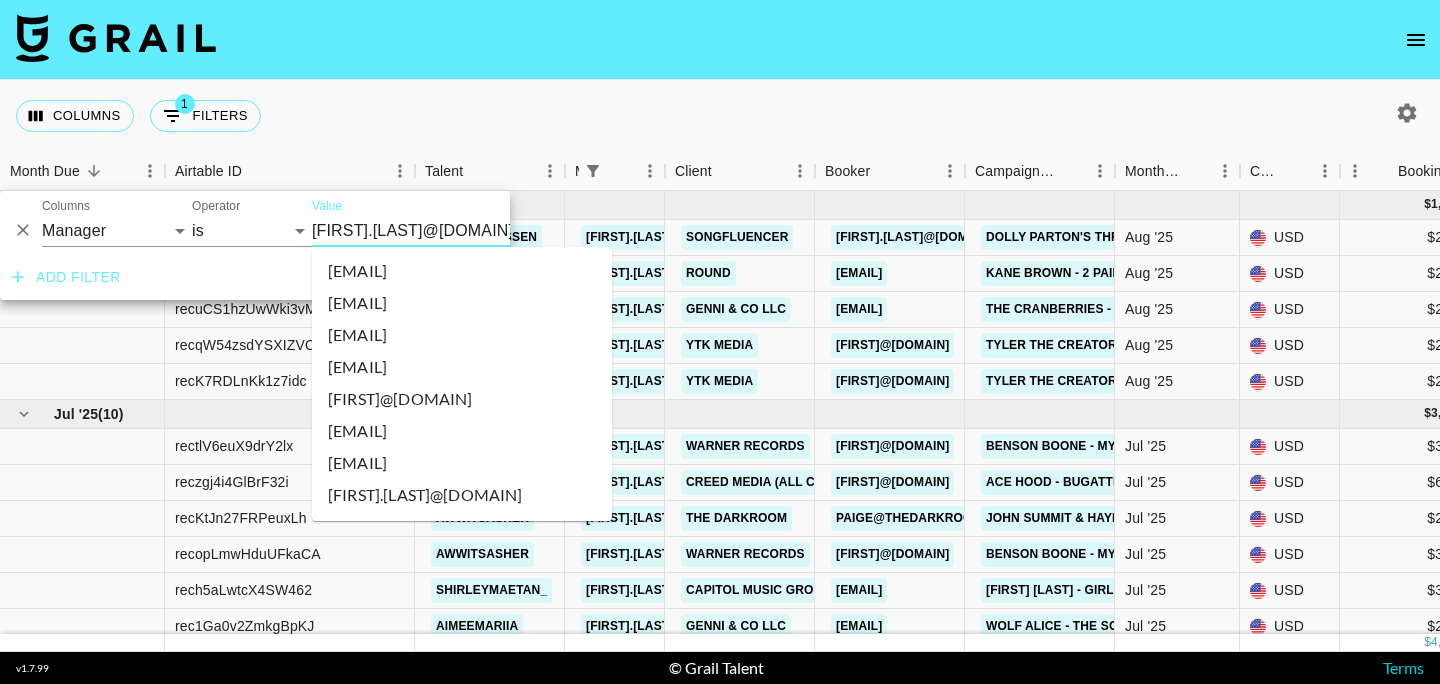 click on "[EMAIL]" at bounding box center (434, 230) 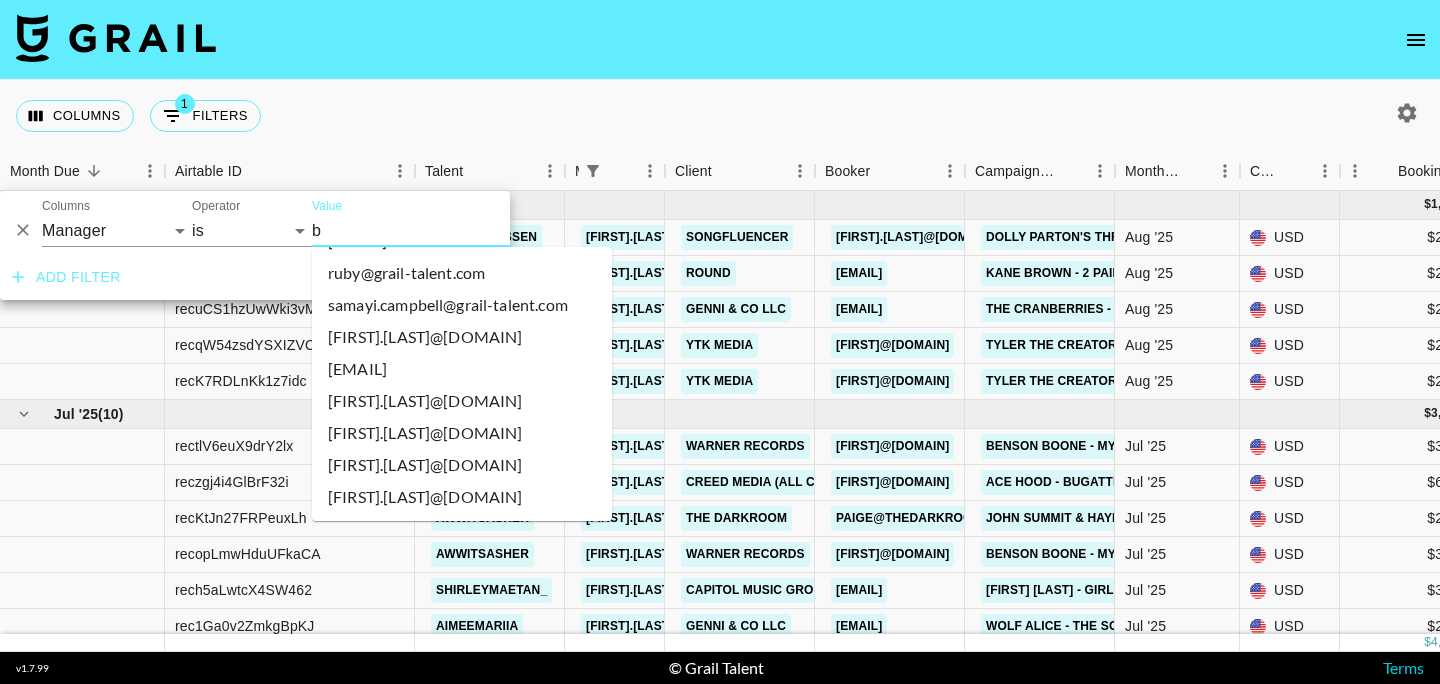 scroll, scrollTop: 0, scrollLeft: 0, axis: both 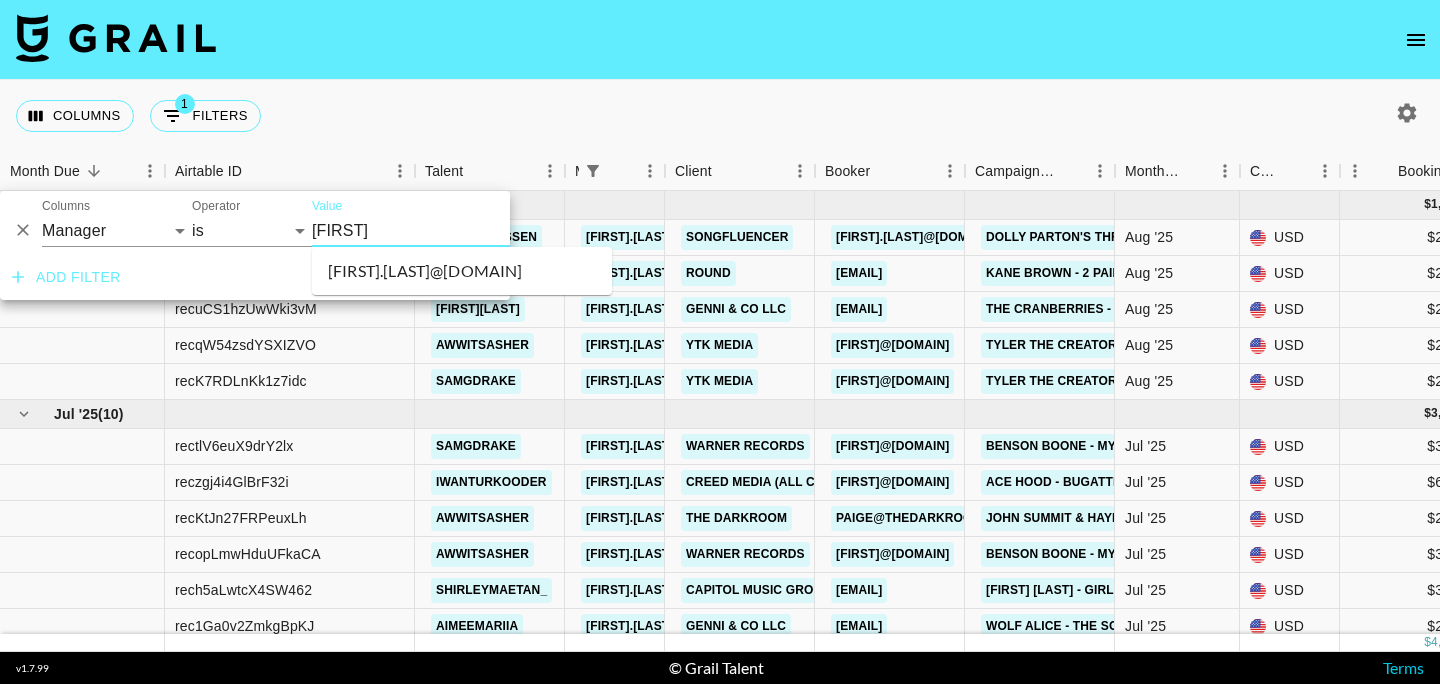 type on "betti" 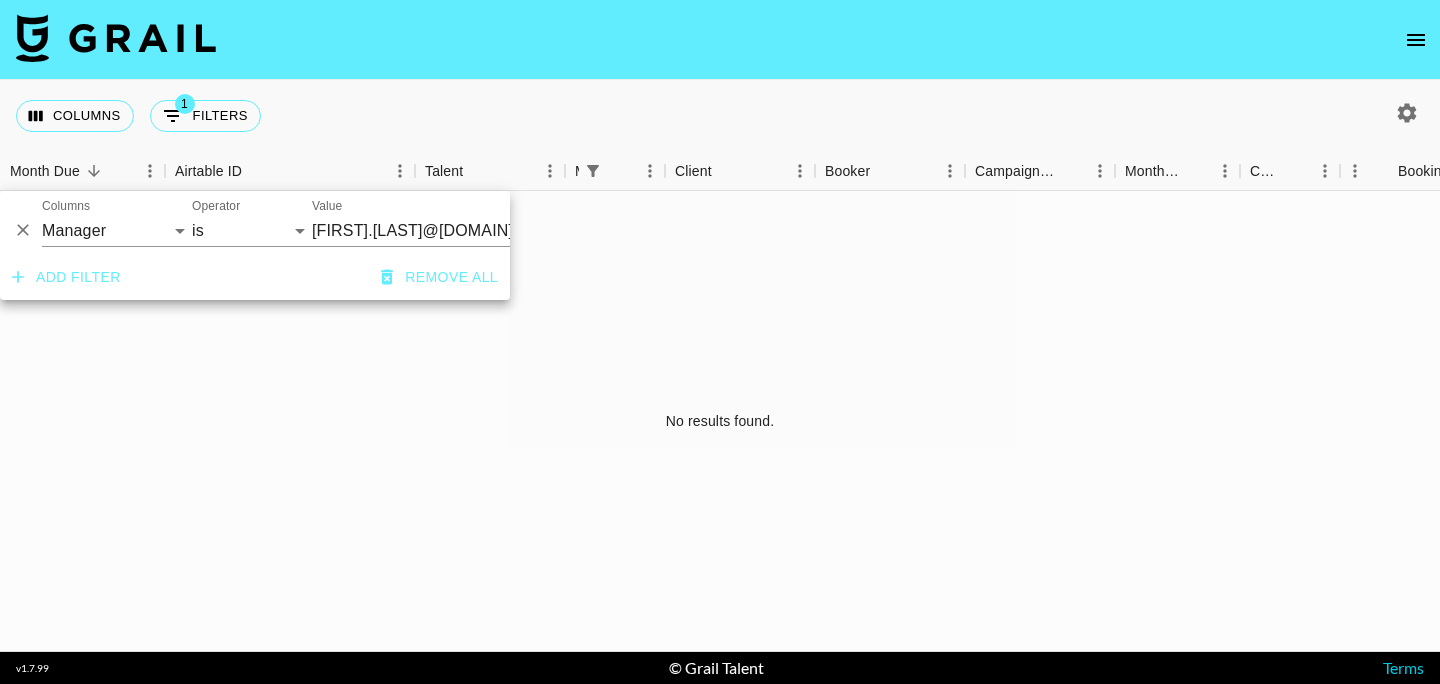 click 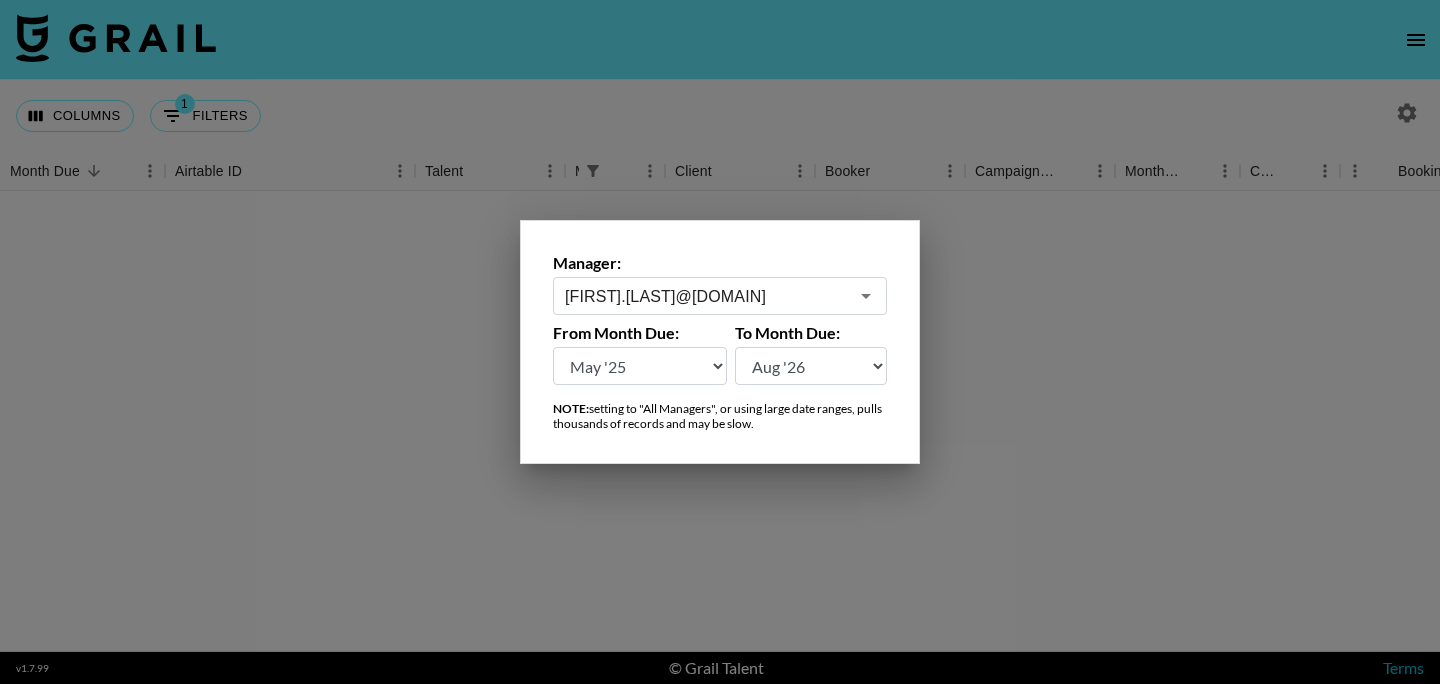 click on "[EMAIL]" at bounding box center [706, 296] 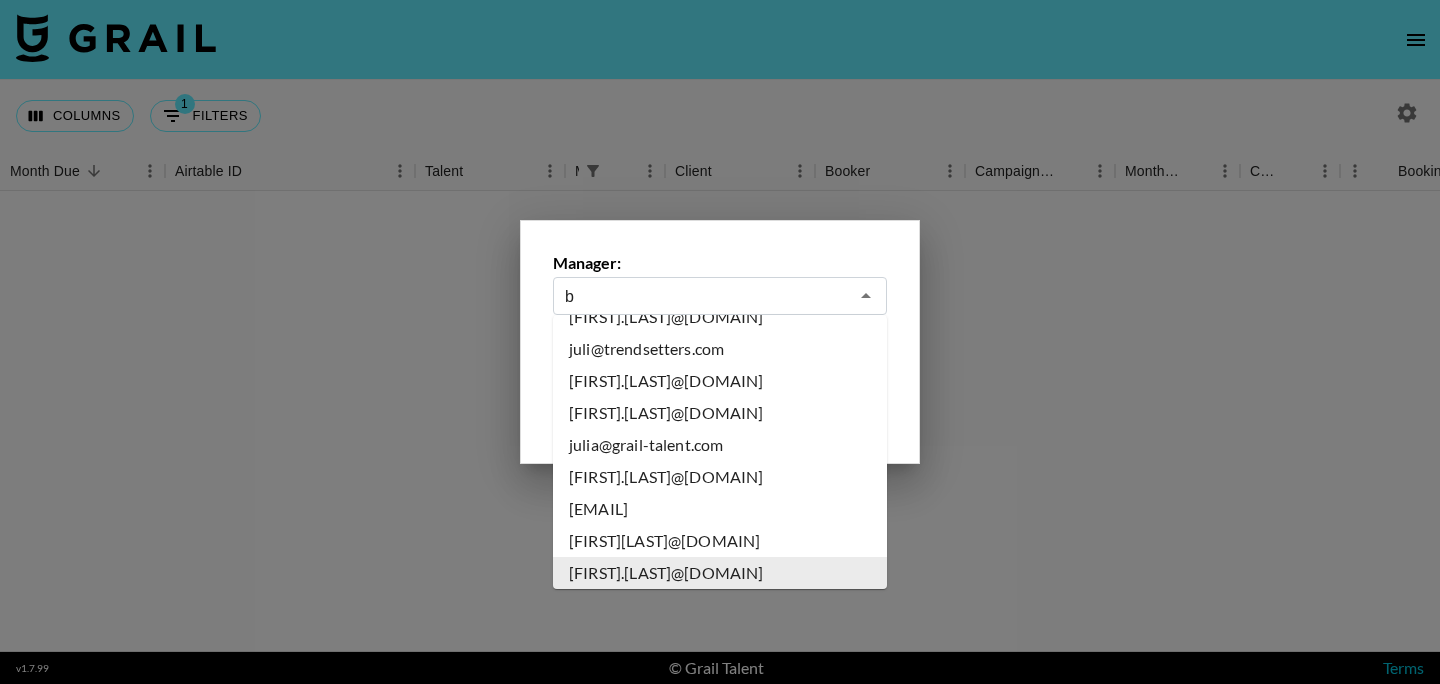 scroll, scrollTop: 0, scrollLeft: 0, axis: both 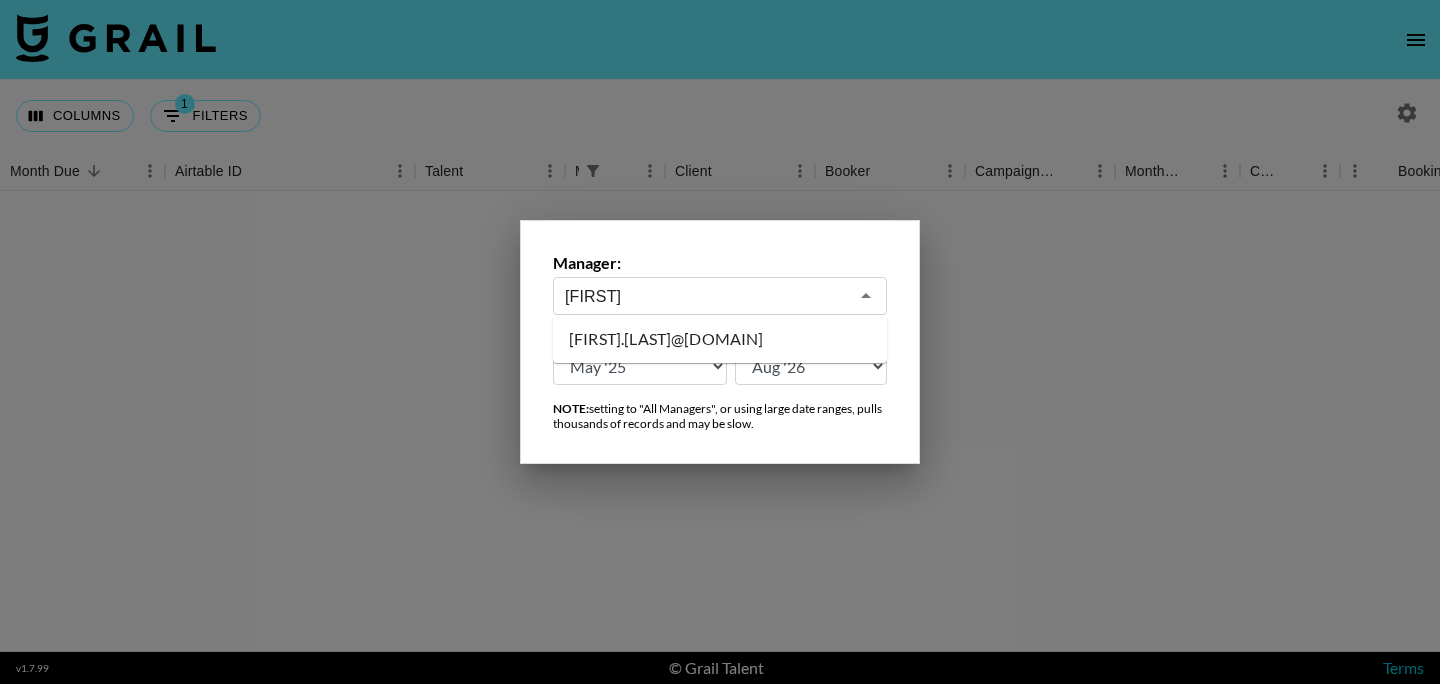 click on "[EMAIL]" at bounding box center (720, 339) 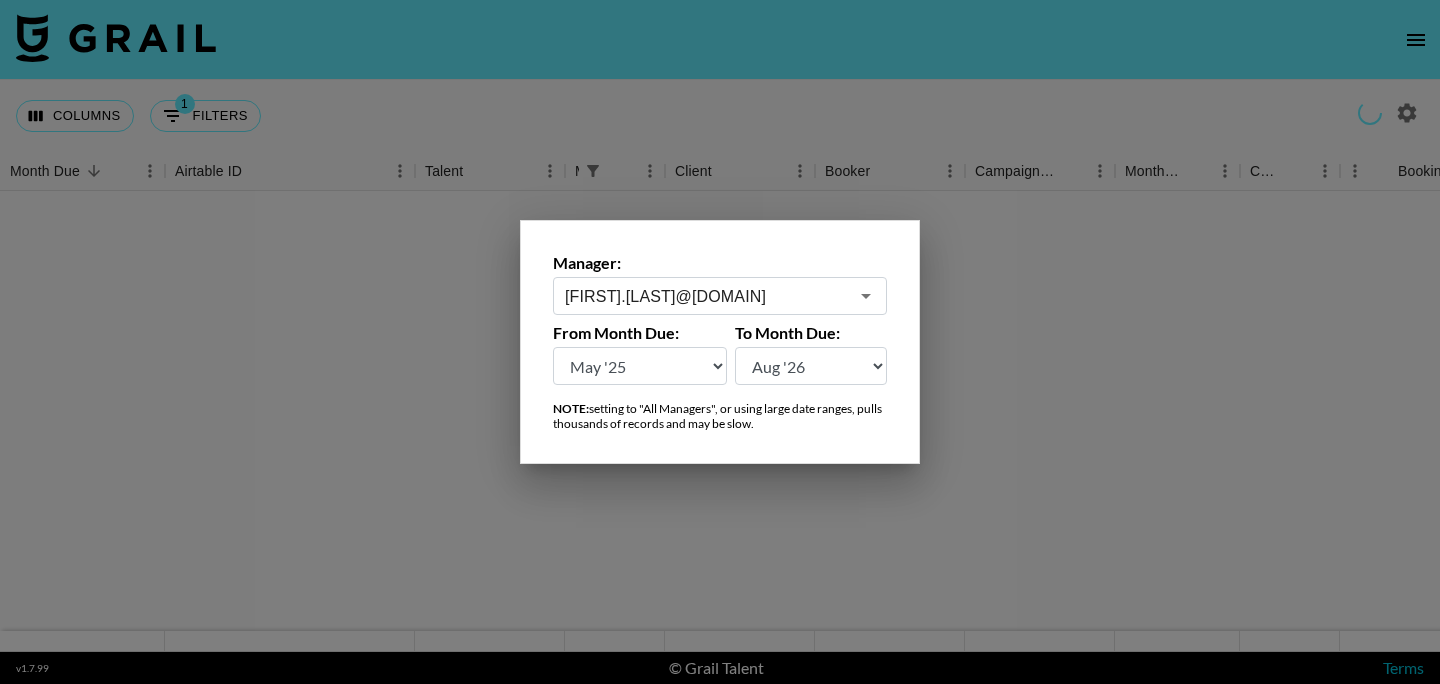type on "[EMAIL]" 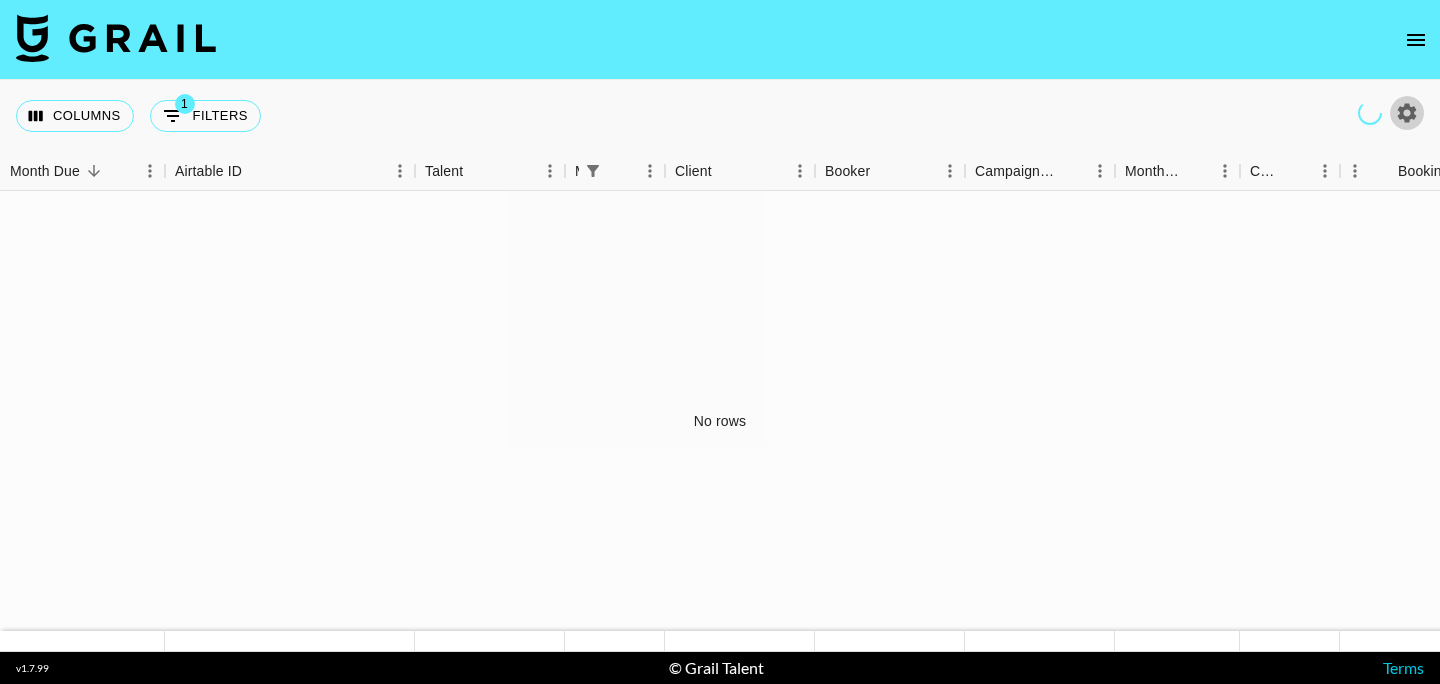 click 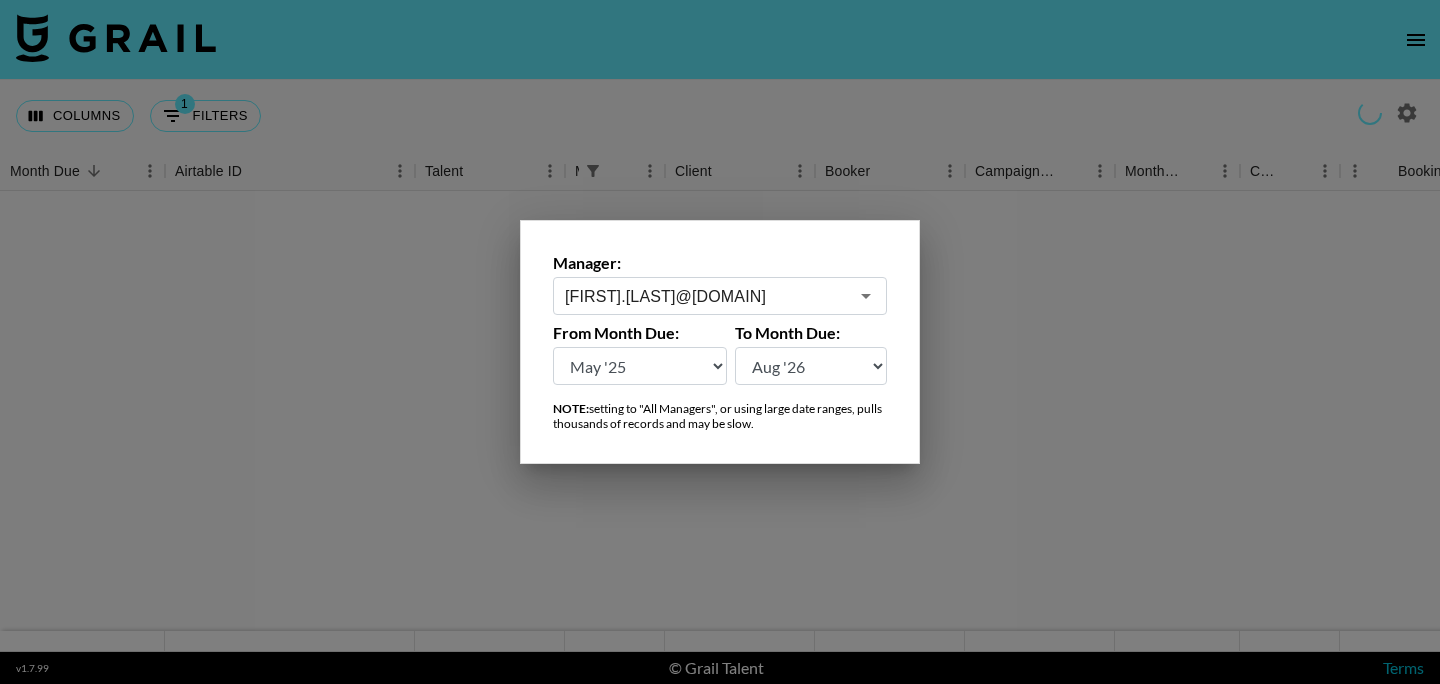 click at bounding box center [720, 342] 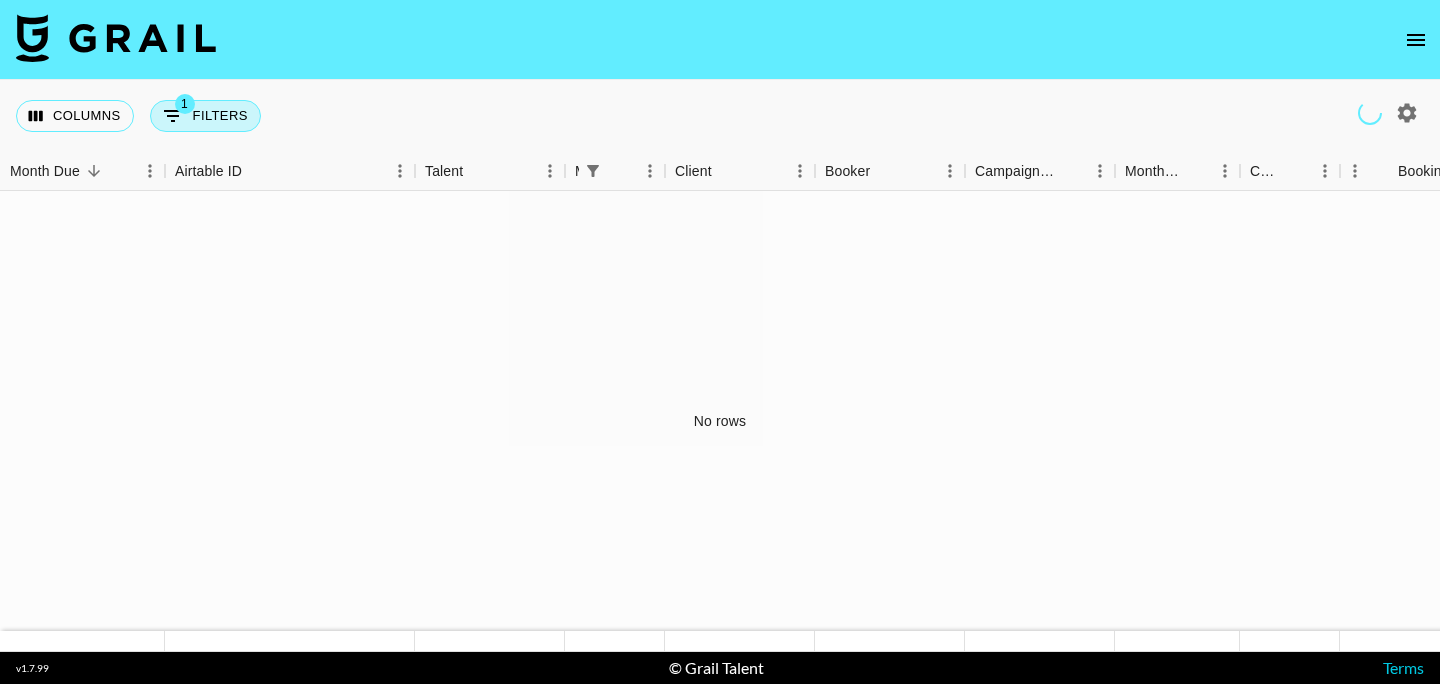 click on "1 Filters" at bounding box center [205, 116] 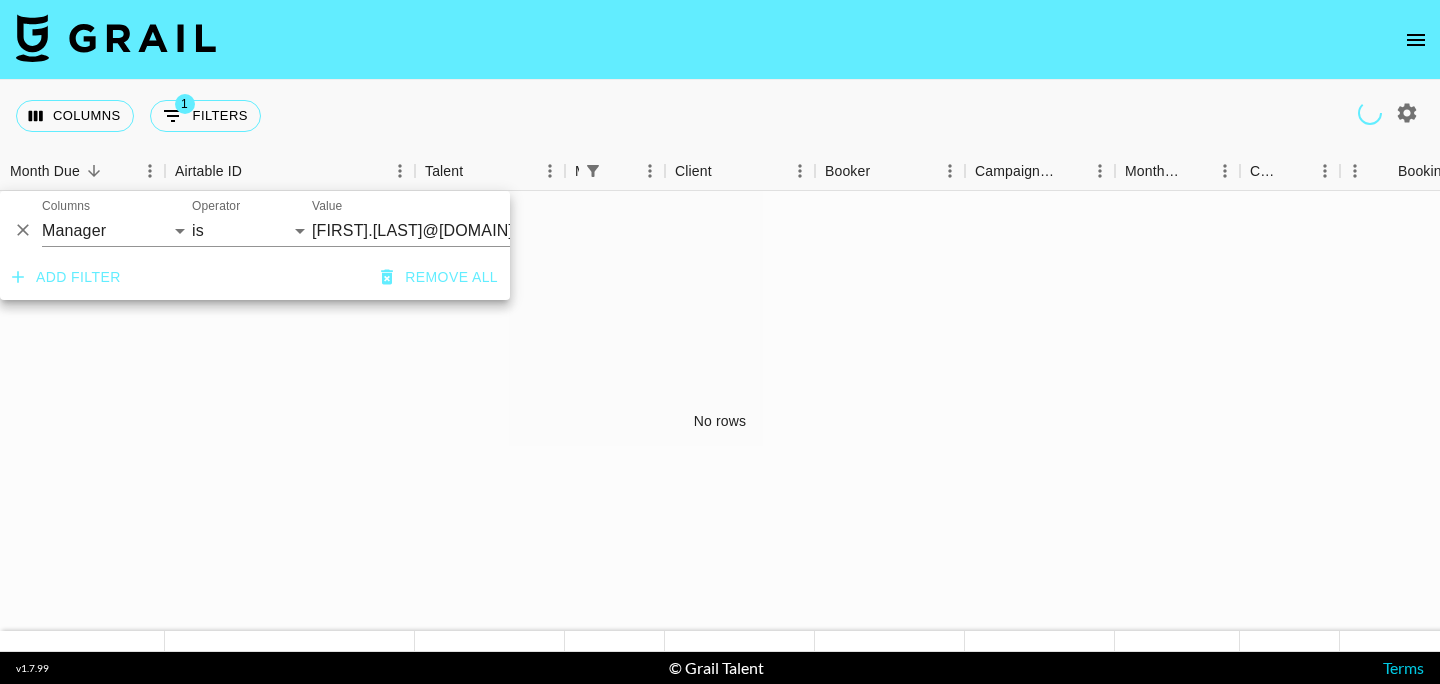 click on "[EMAIL]" at bounding box center (434, 230) 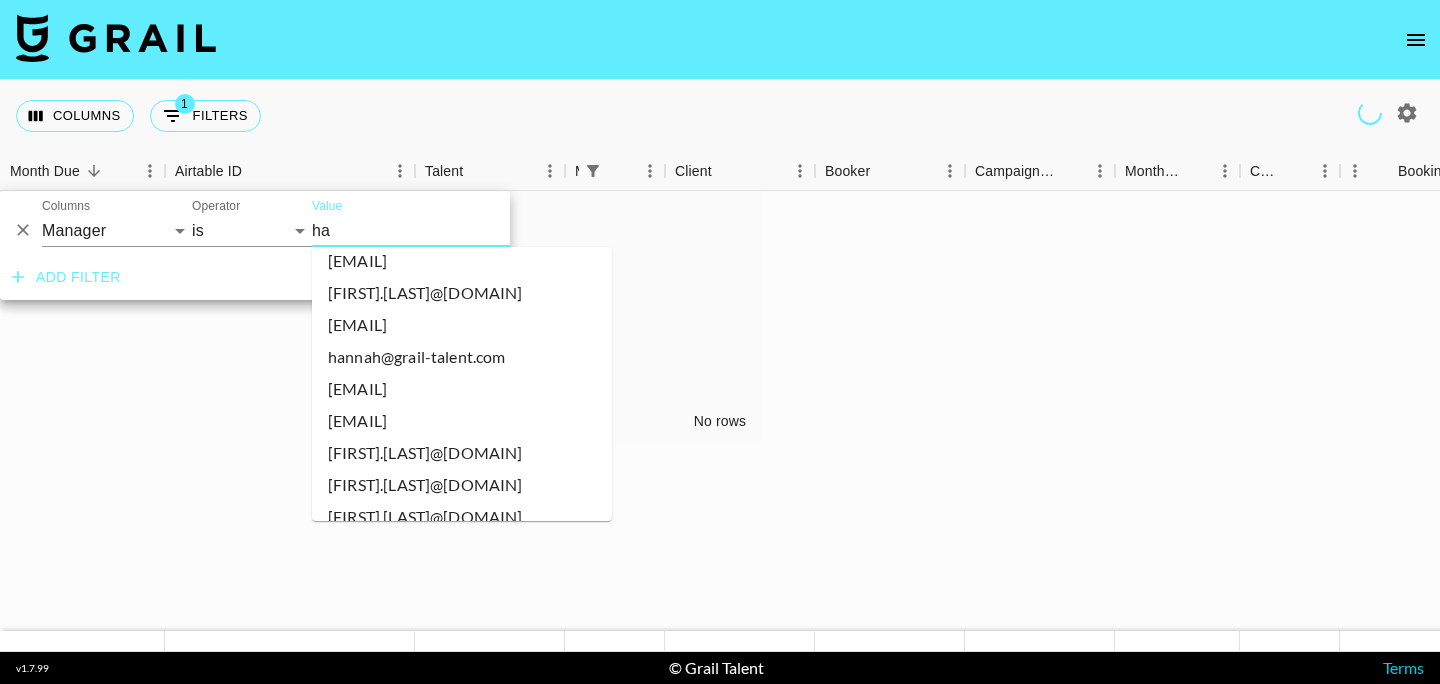 scroll, scrollTop: 0, scrollLeft: 0, axis: both 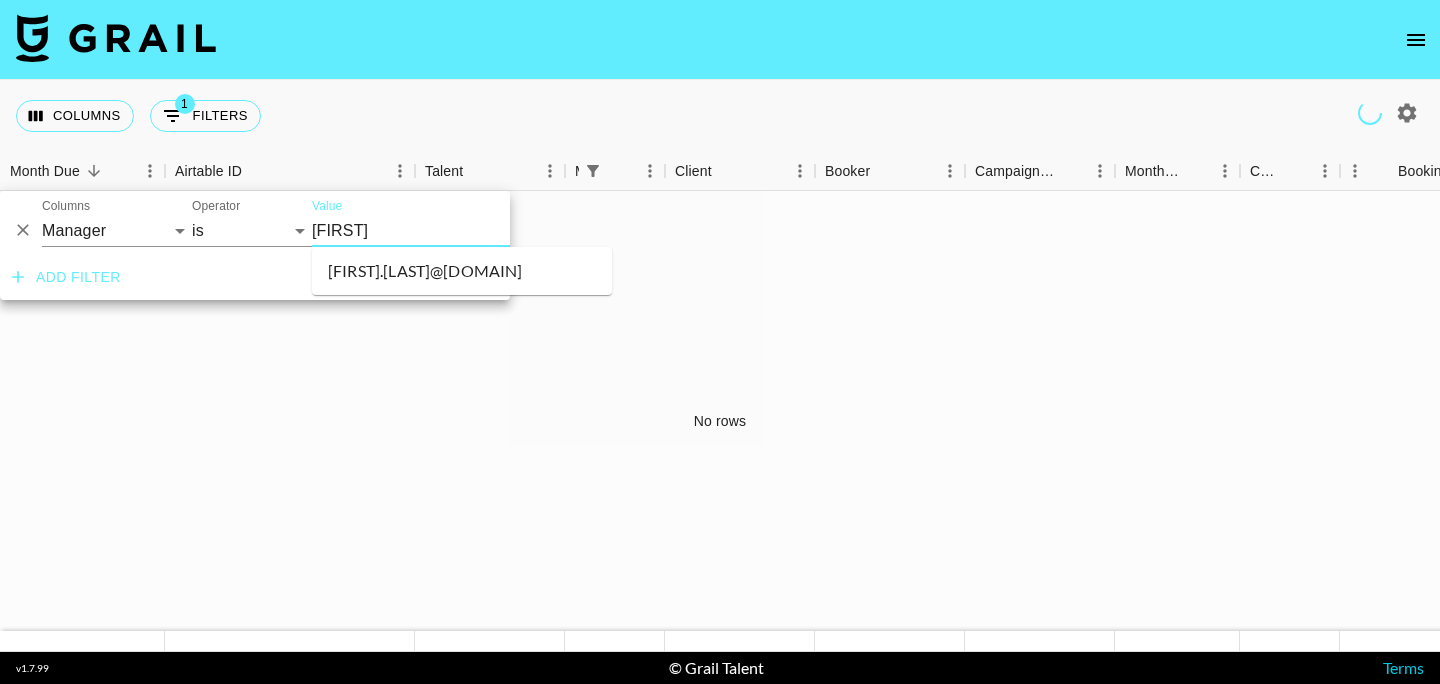 click on "[EMAIL]" at bounding box center (462, 271) 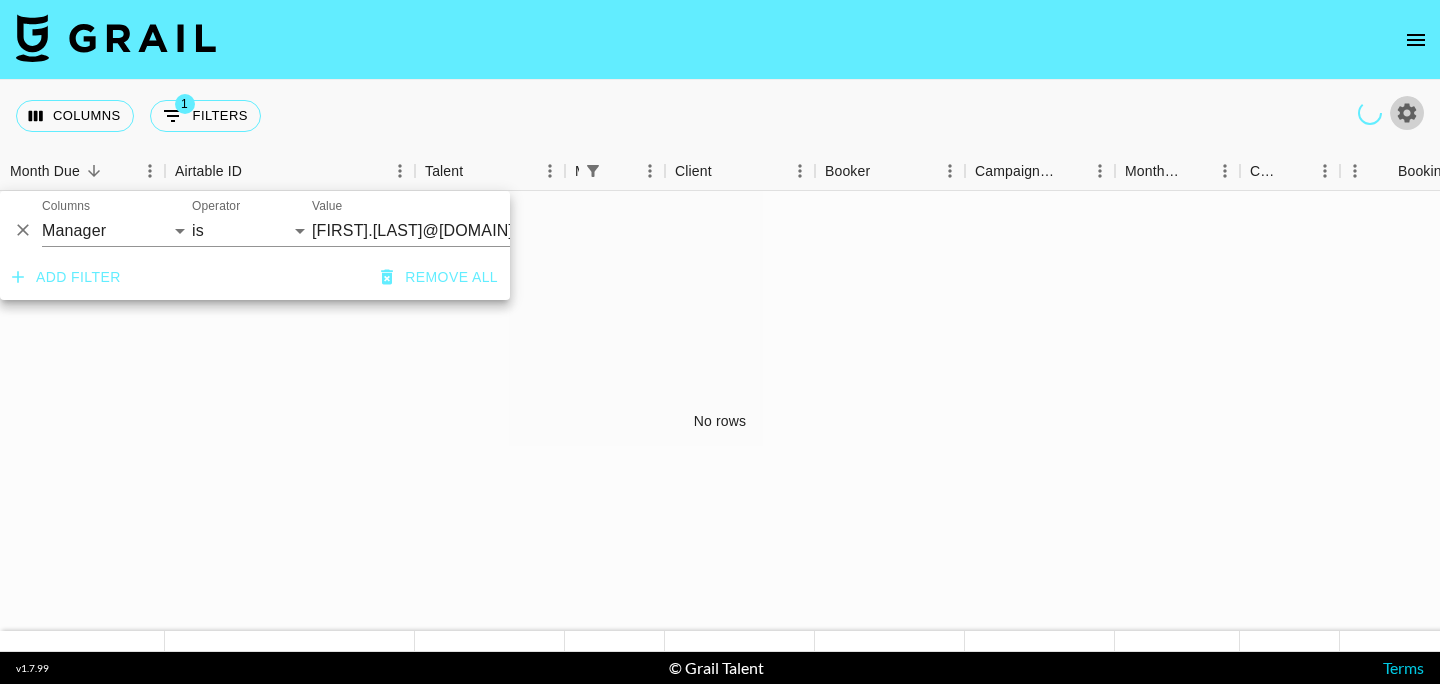 click 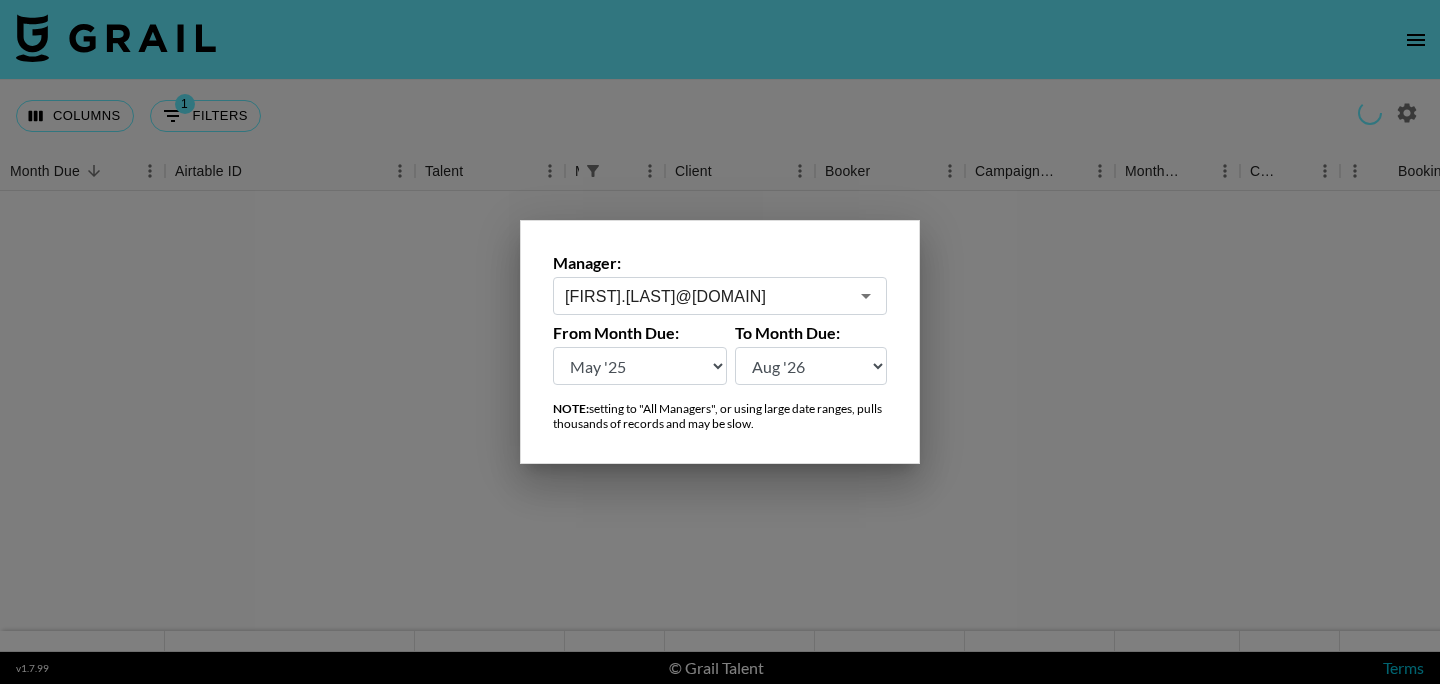 click on "[EMAIL]" at bounding box center (706, 296) 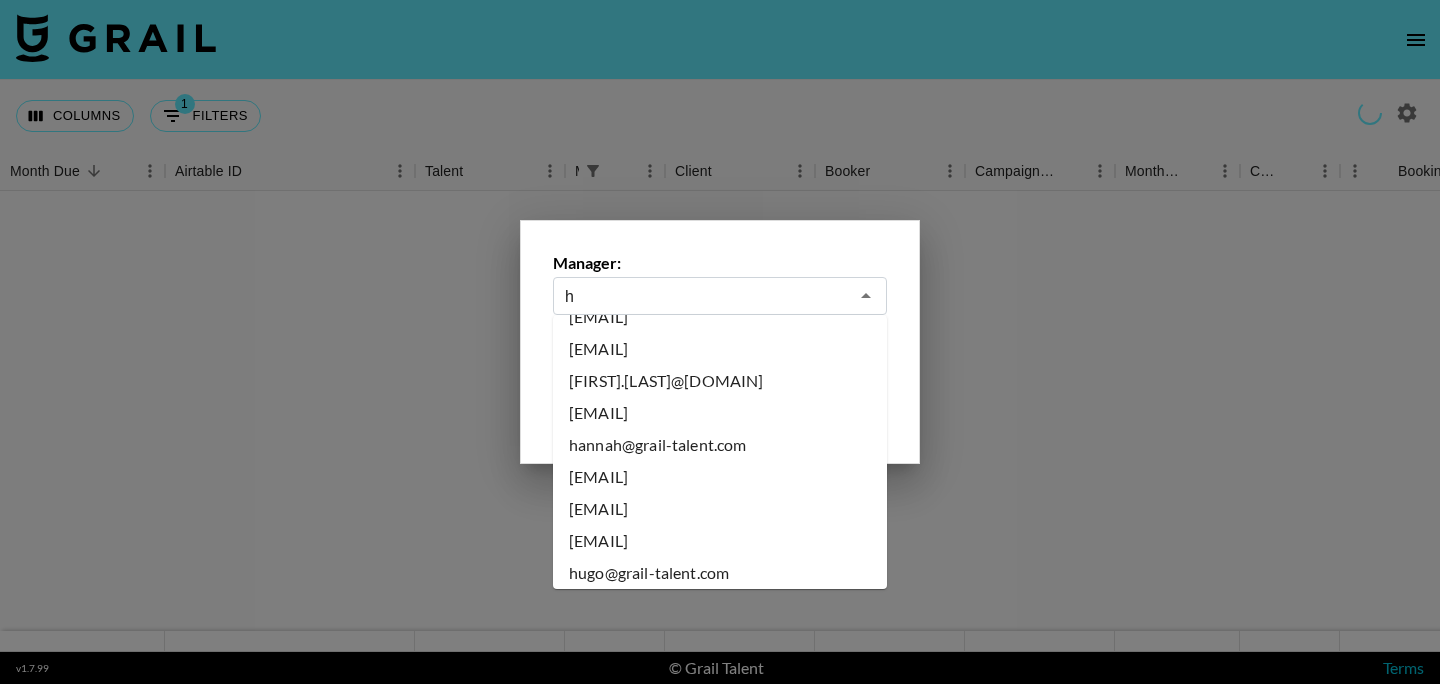 scroll, scrollTop: 0, scrollLeft: 0, axis: both 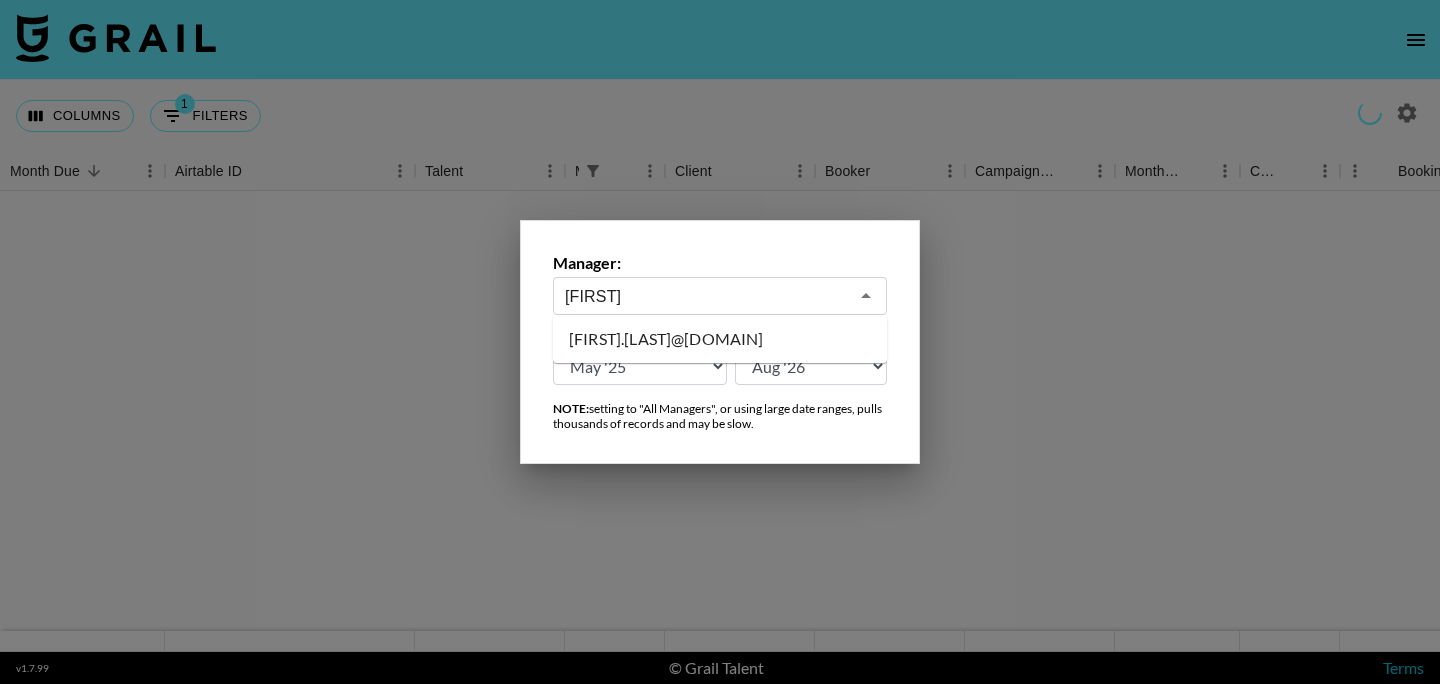 click on "[EMAIL]" at bounding box center (720, 339) 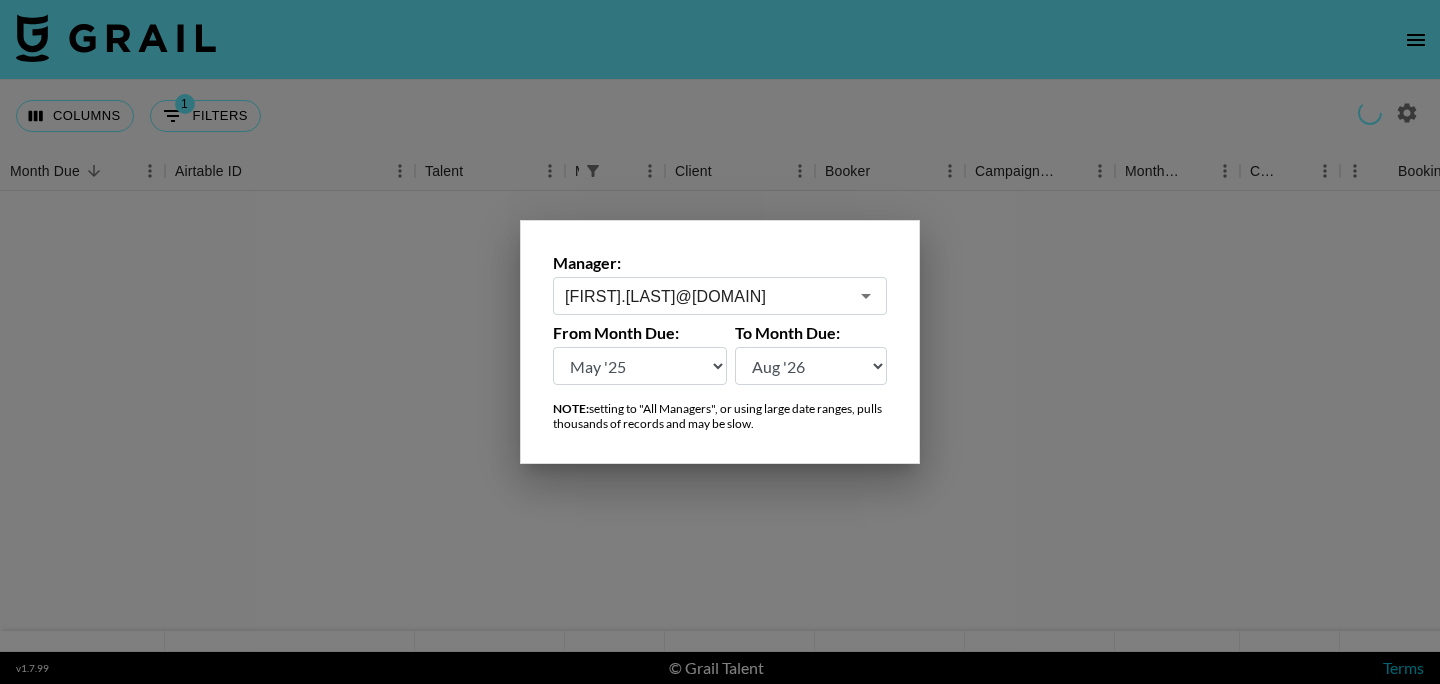 type on "[EMAIL]" 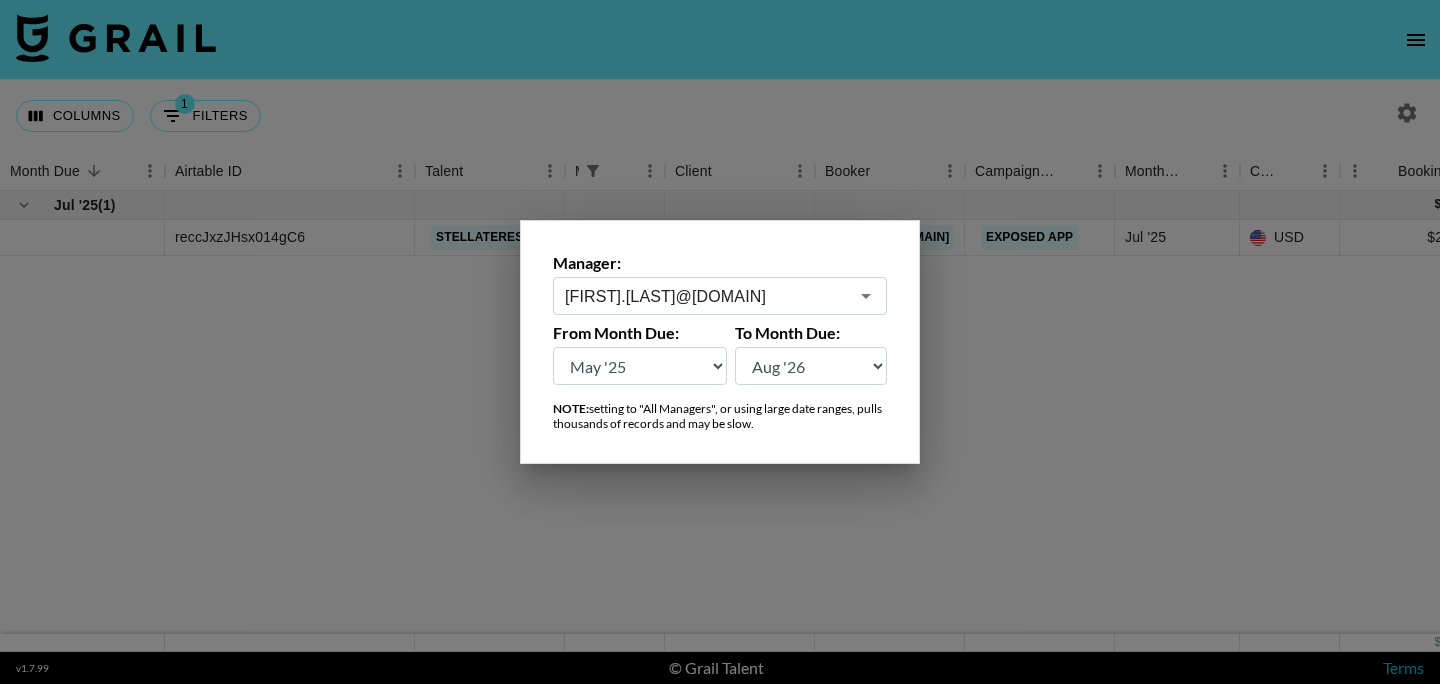 select on "Aug '24" 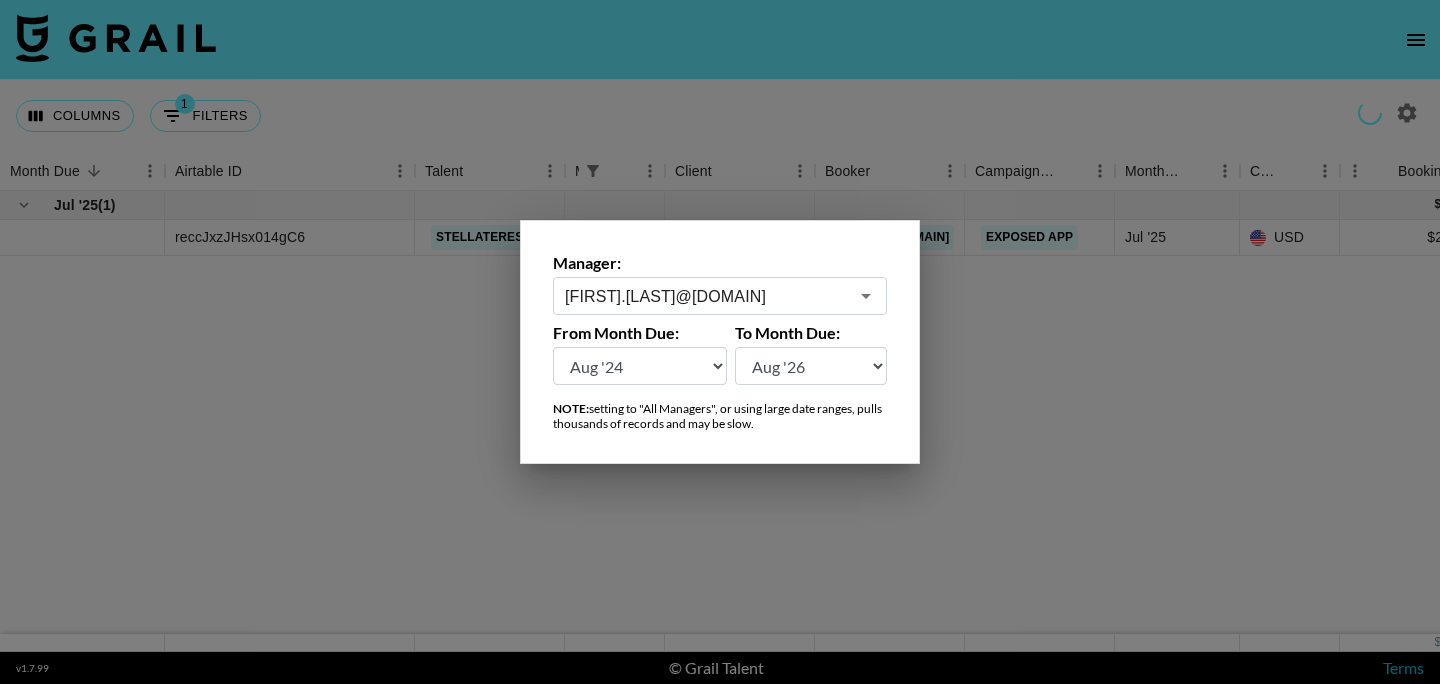 click at bounding box center (720, 342) 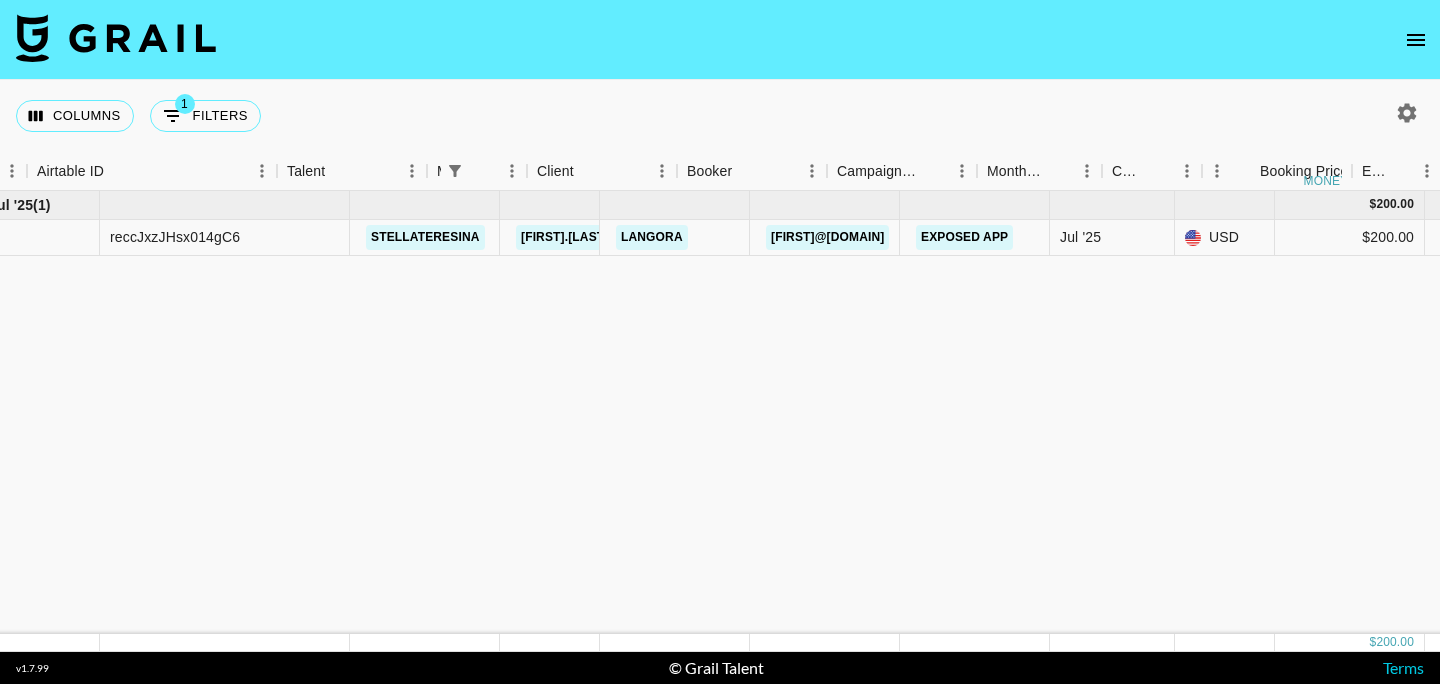 scroll, scrollTop: 0, scrollLeft: 0, axis: both 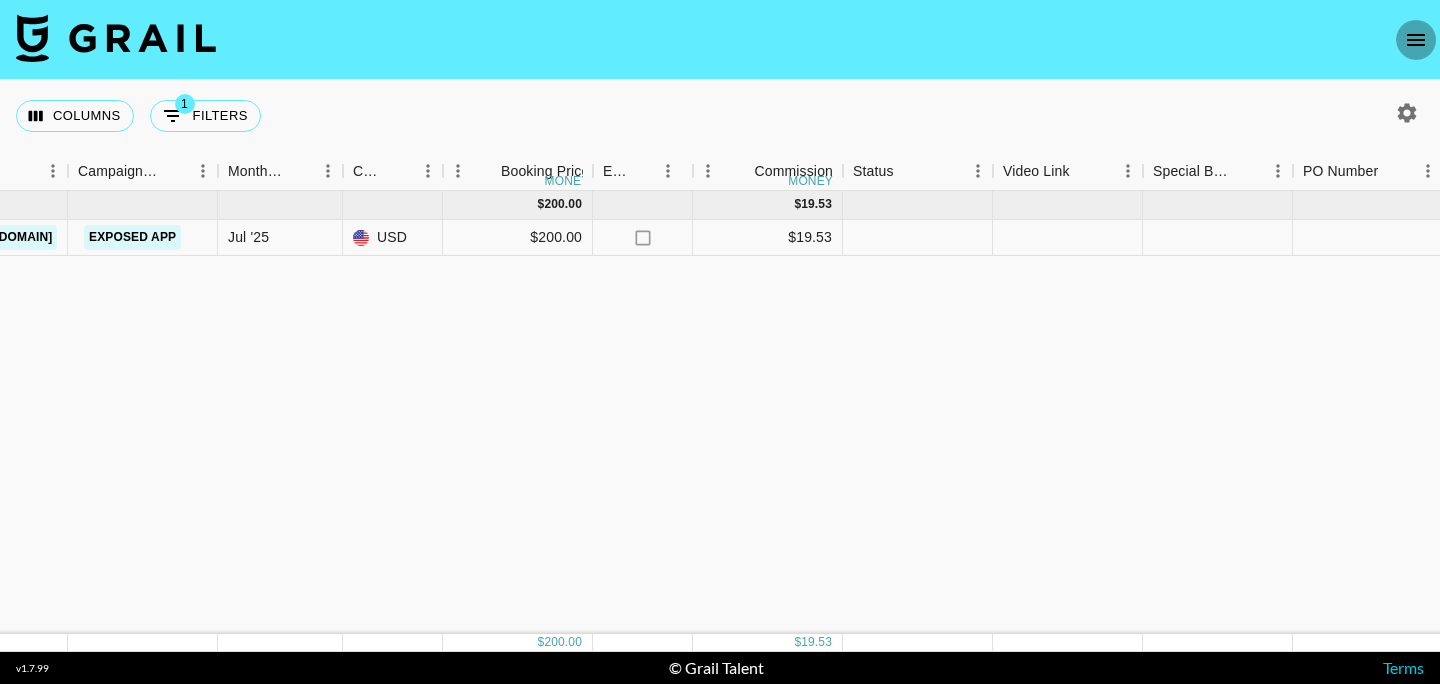 click 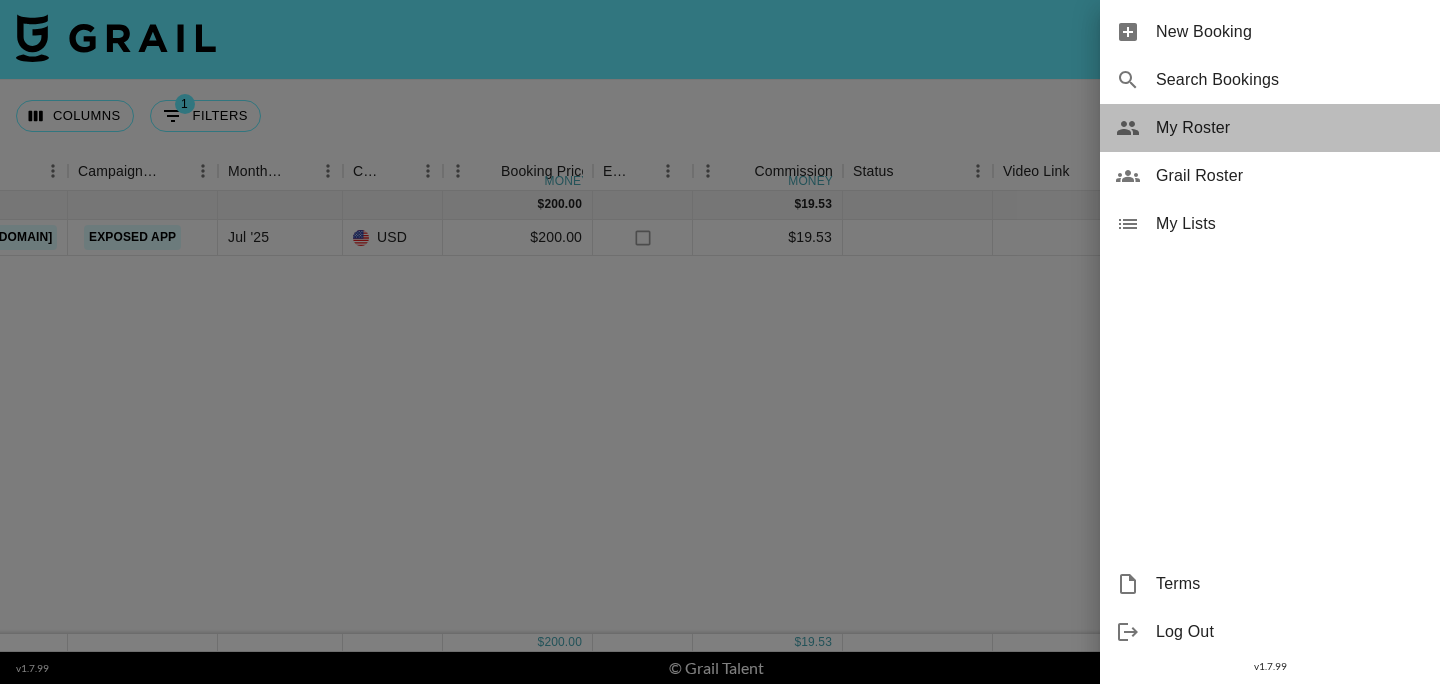 click on "My Roster" at bounding box center (1290, 128) 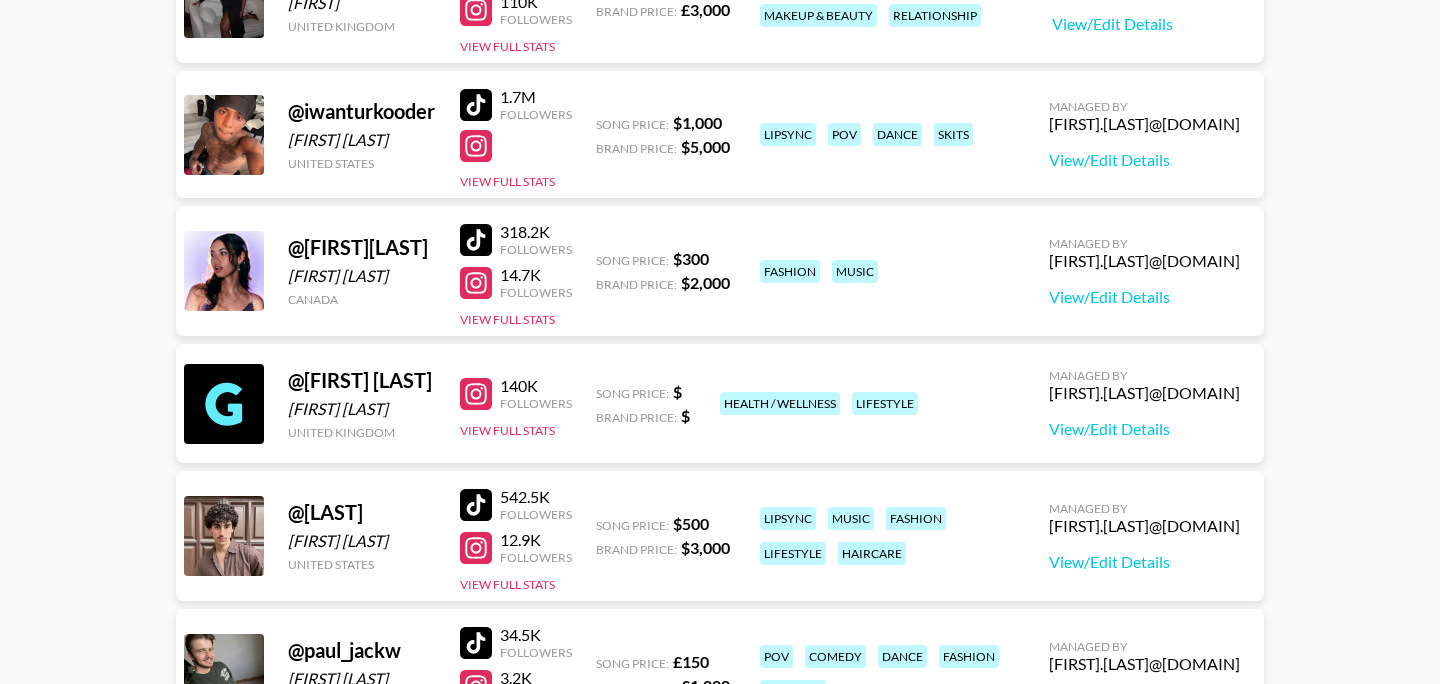 scroll, scrollTop: 0, scrollLeft: 0, axis: both 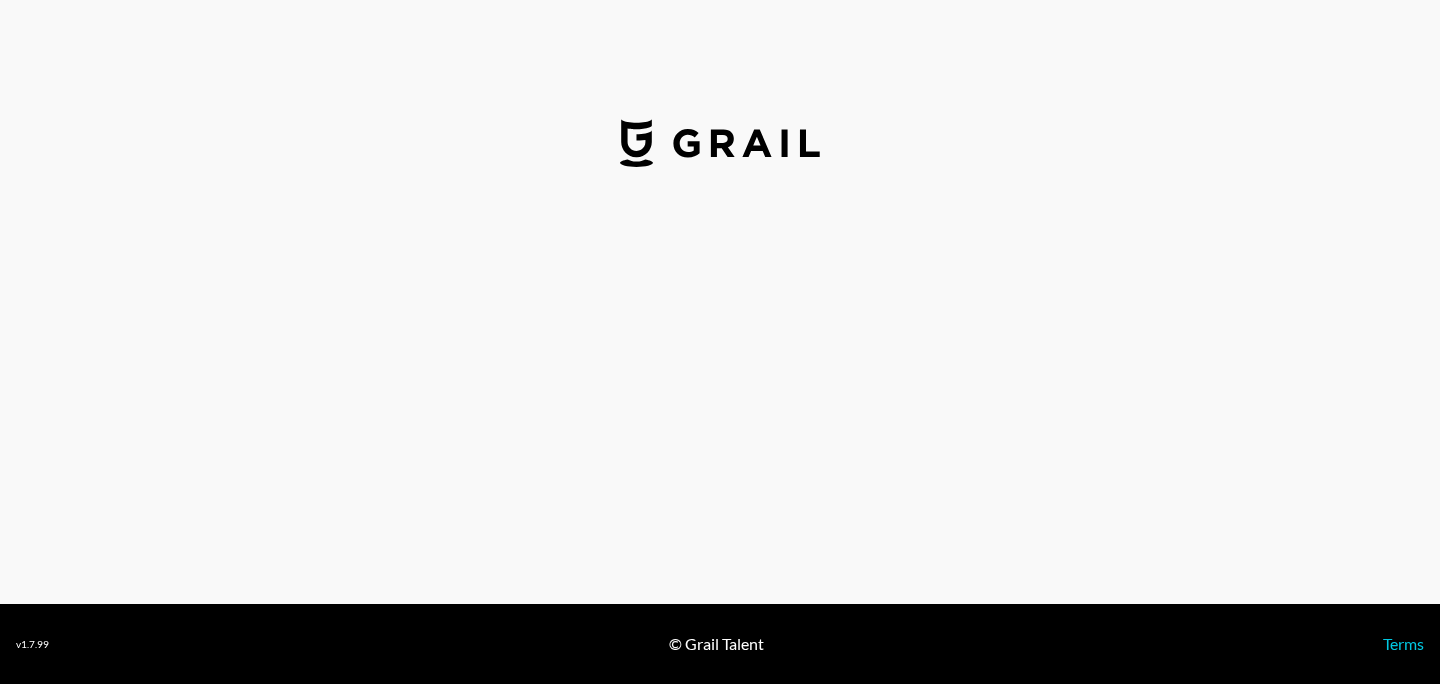 select on "USD" 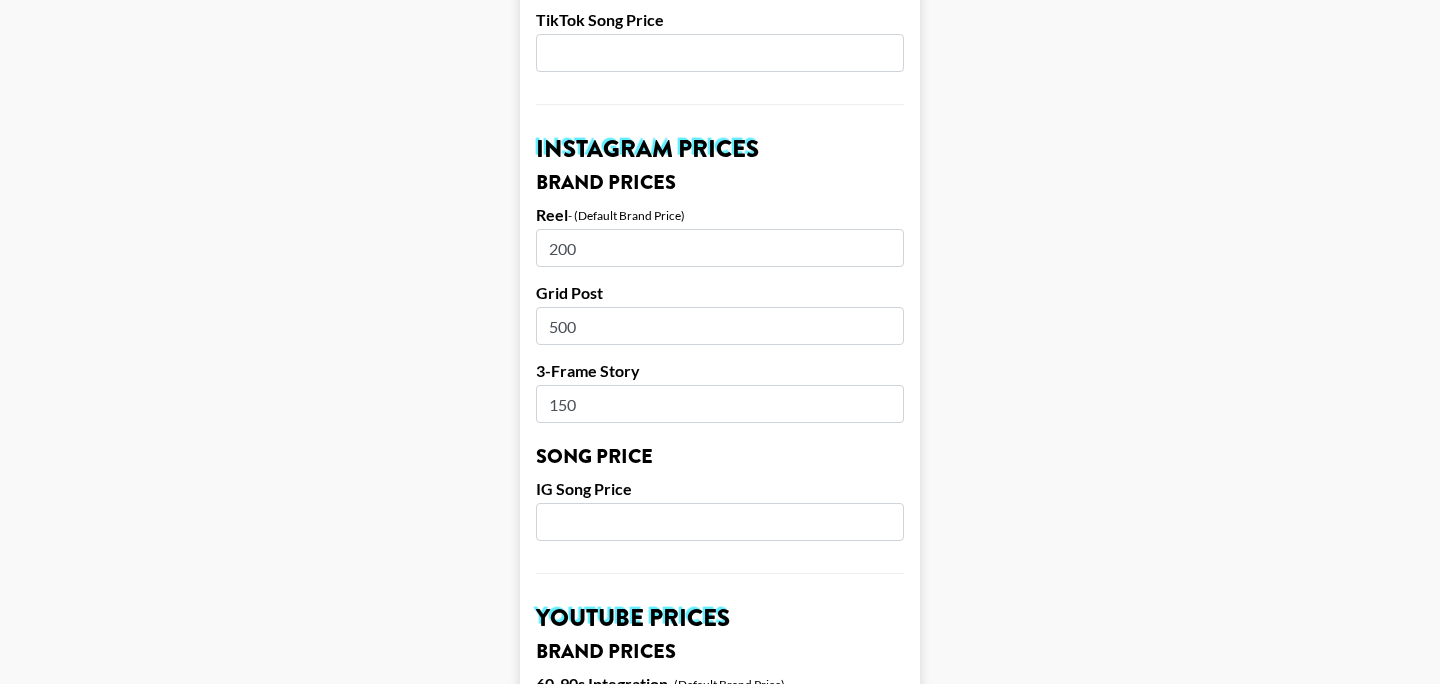 scroll, scrollTop: 821, scrollLeft: 0, axis: vertical 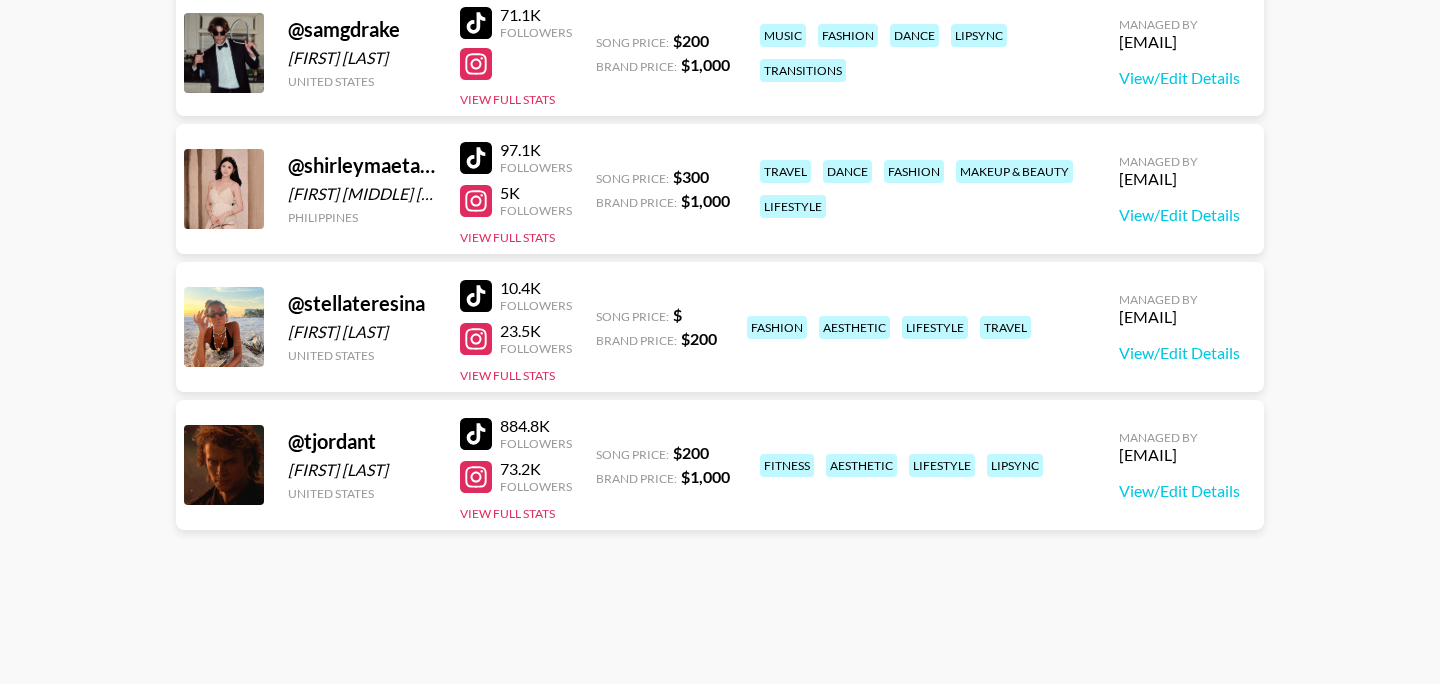 click at bounding box center (476, 296) 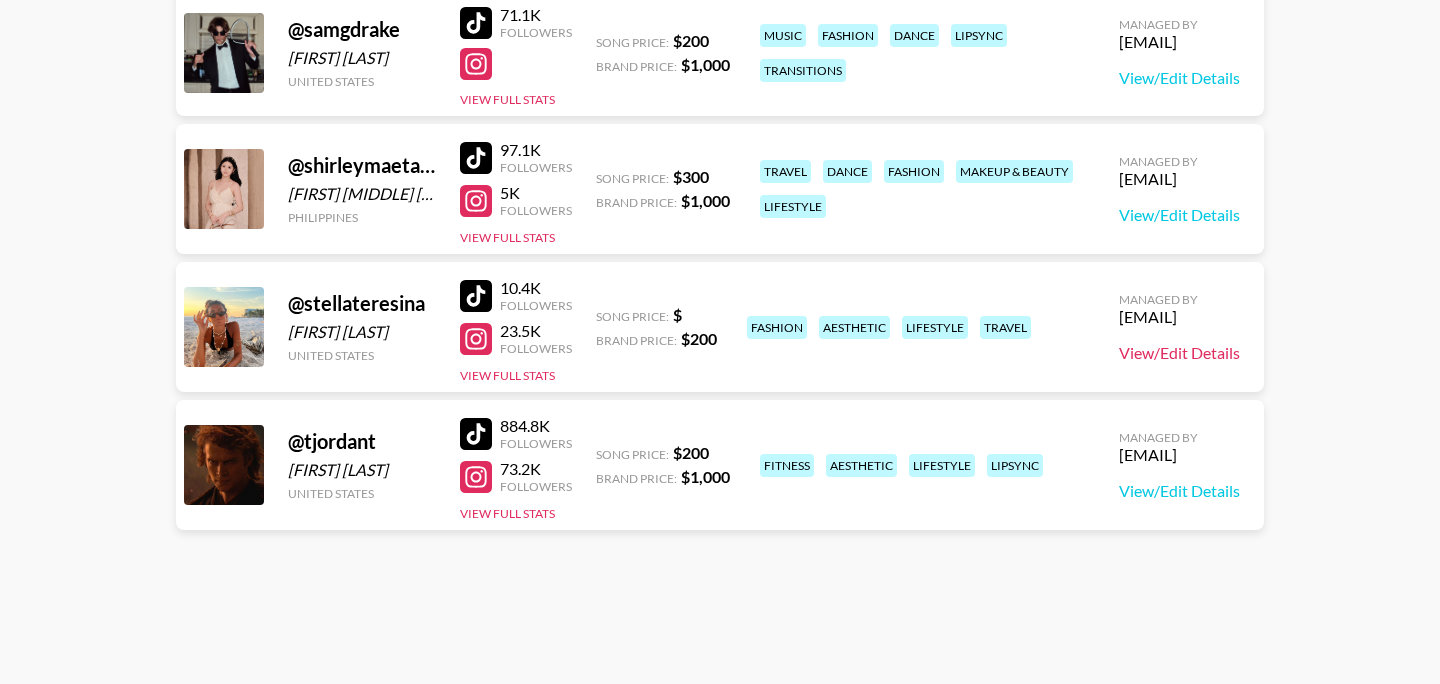 click on "View/Edit Details" at bounding box center (1179, 353) 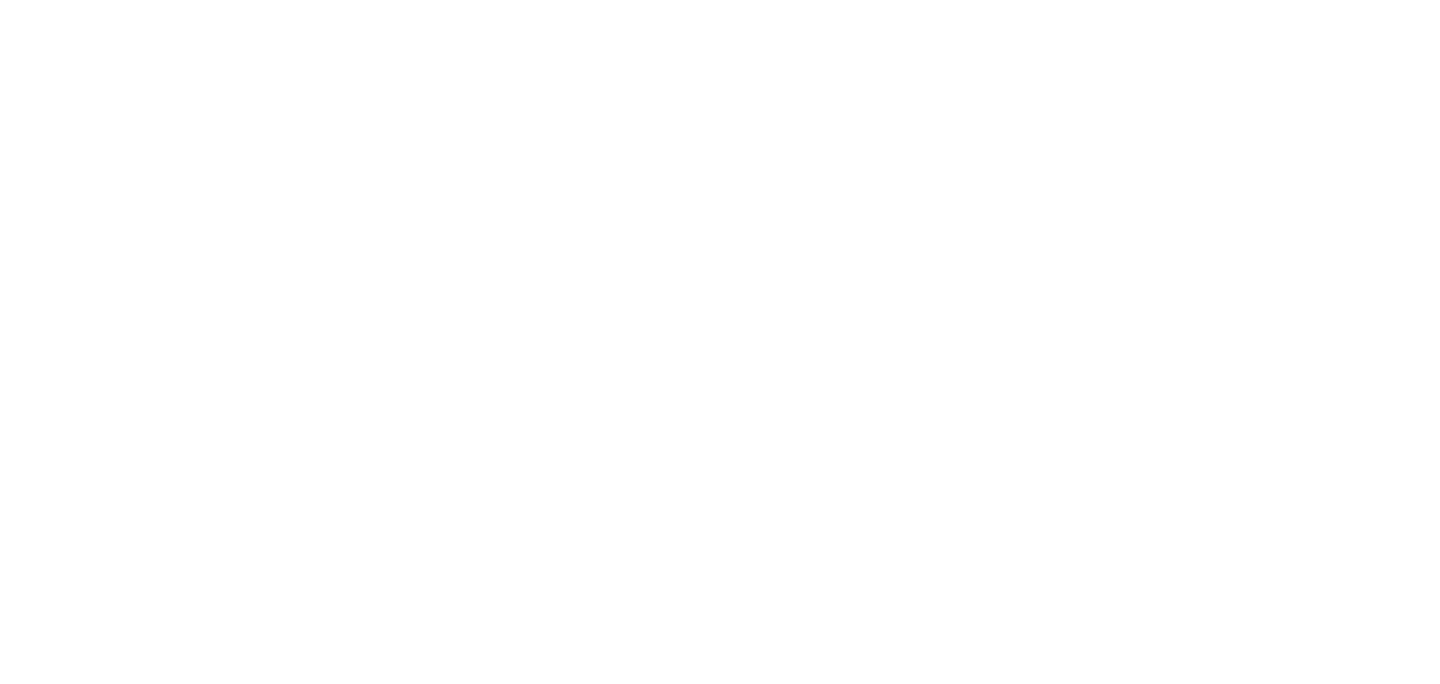 scroll, scrollTop: 0, scrollLeft: 0, axis: both 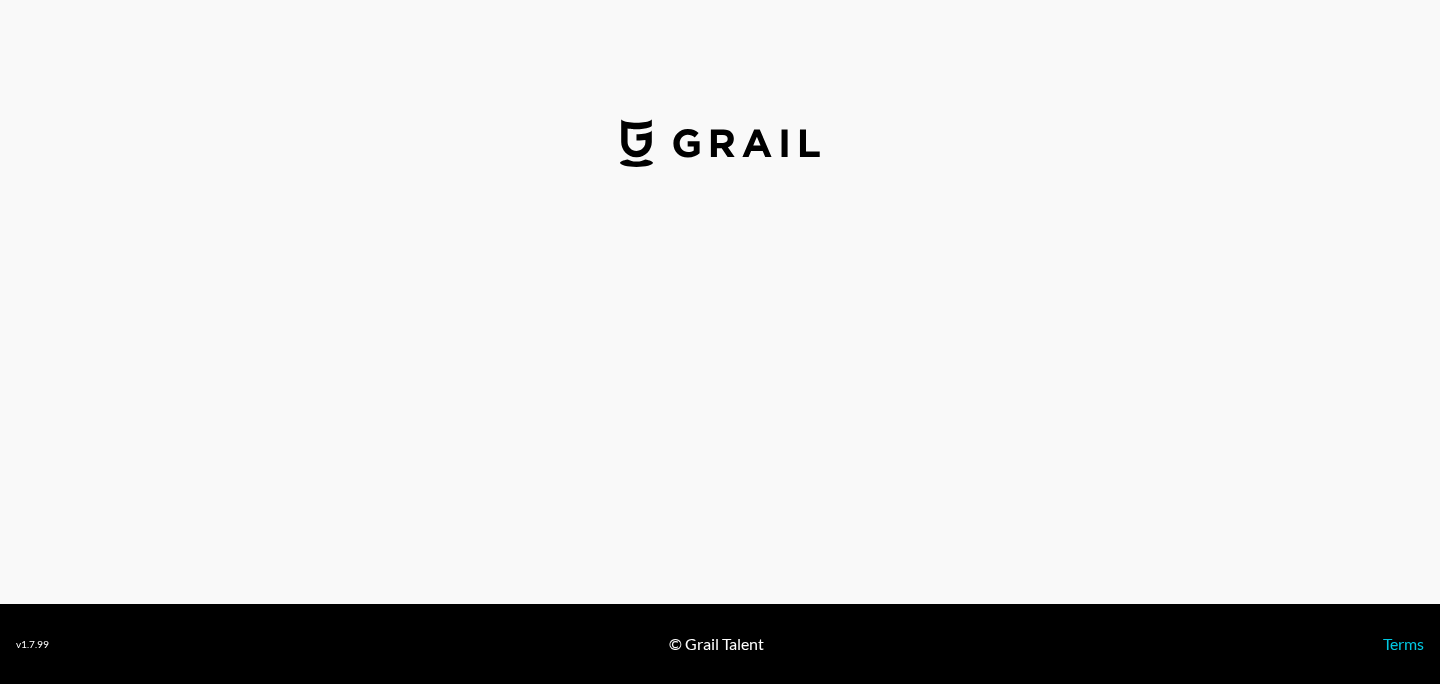 select on "USD" 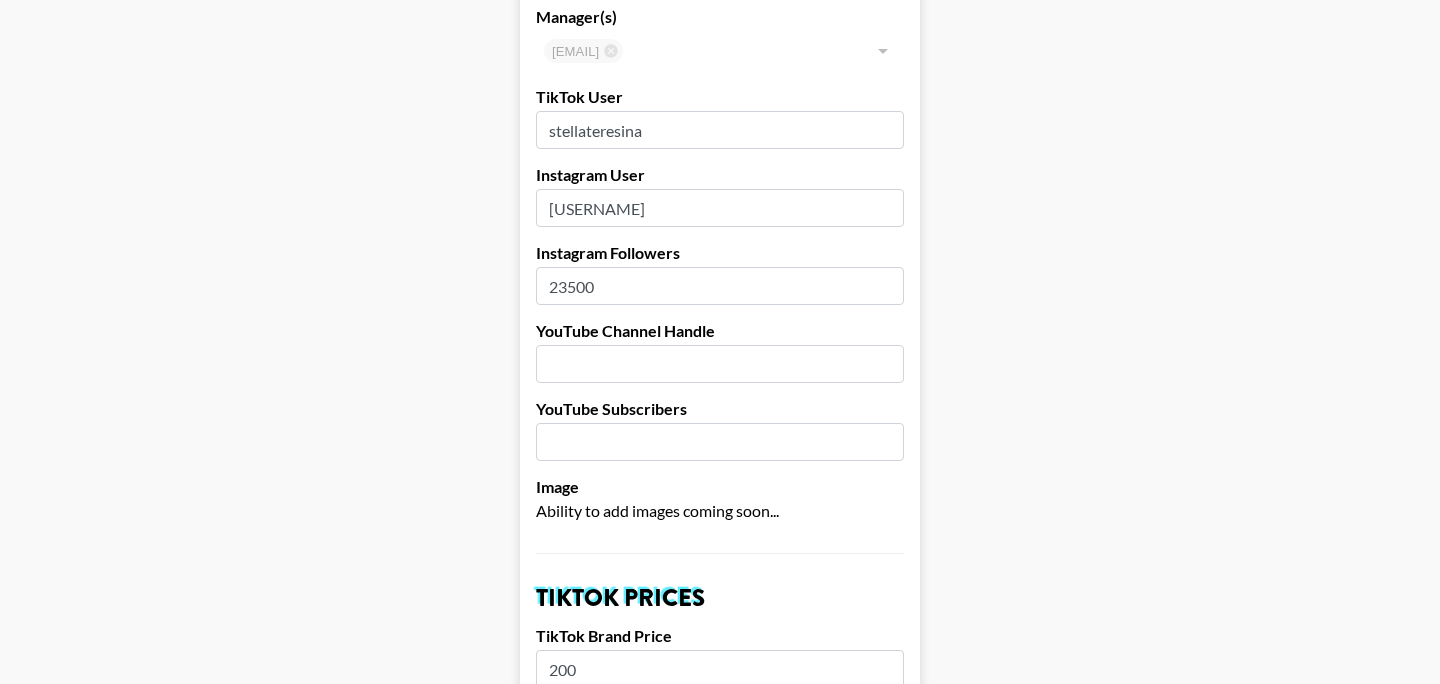 scroll, scrollTop: 126, scrollLeft: 0, axis: vertical 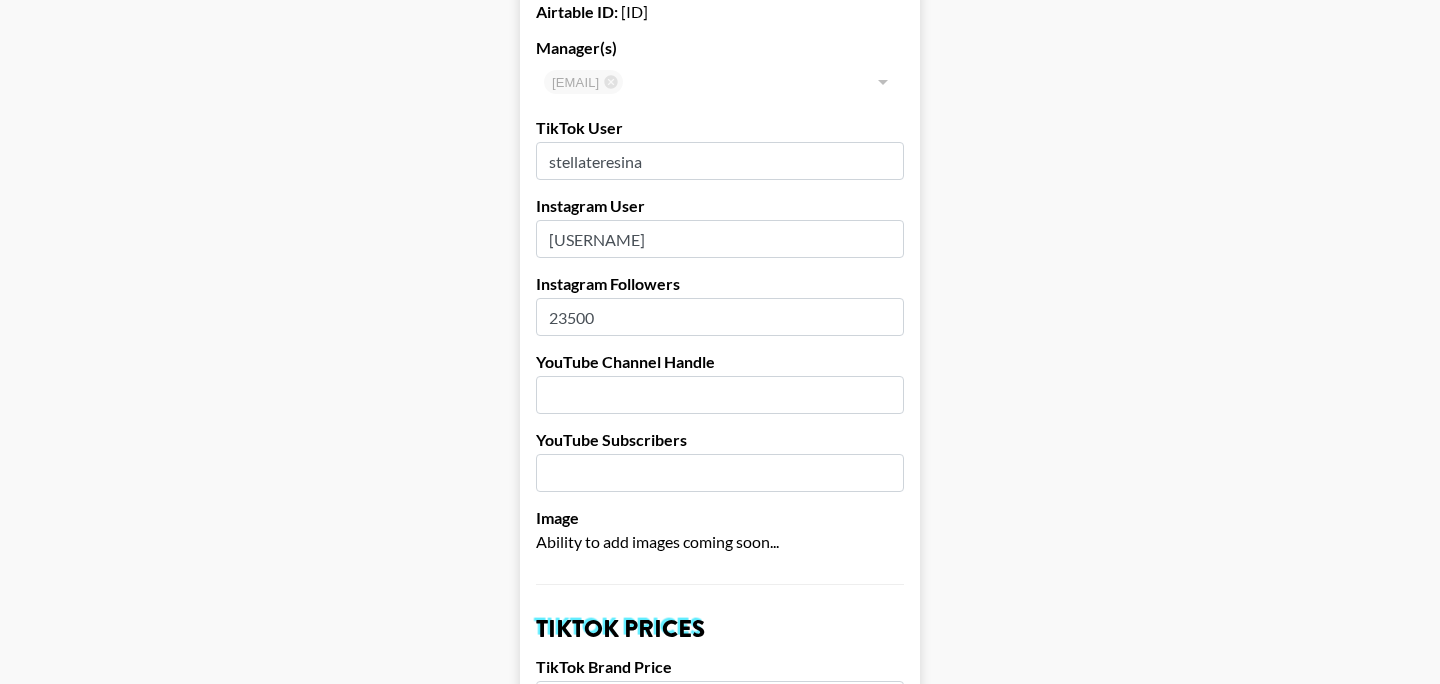 drag, startPoint x: 636, startPoint y: 248, endPoint x: 489, endPoint y: 235, distance: 147.57372 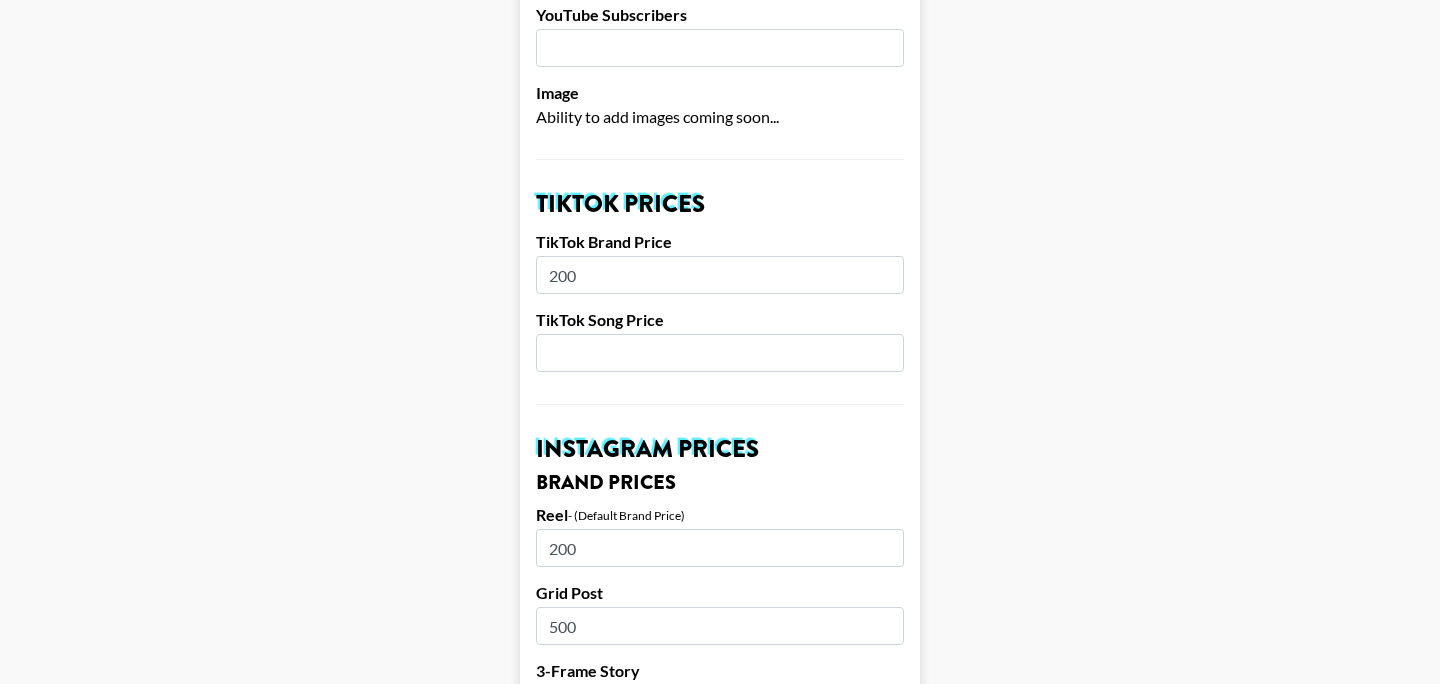 scroll, scrollTop: 559, scrollLeft: 0, axis: vertical 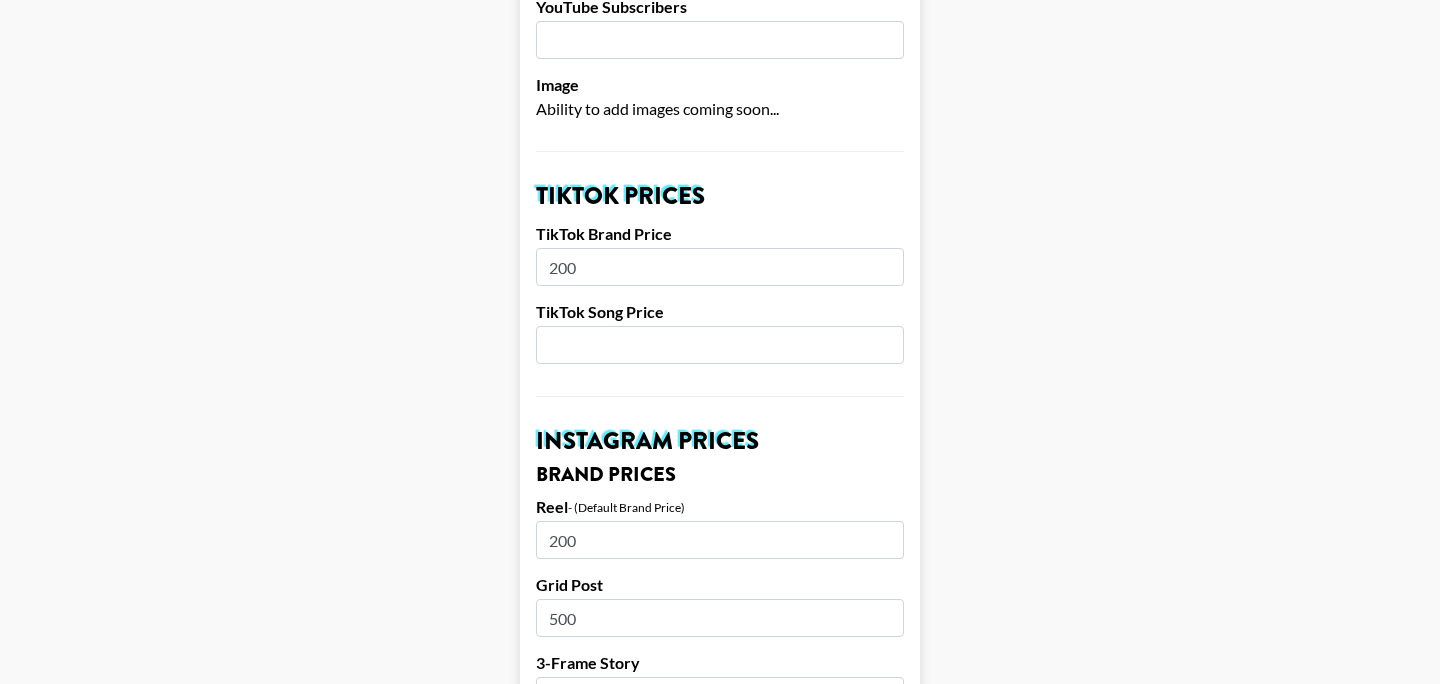 type on "[NUMBER]" 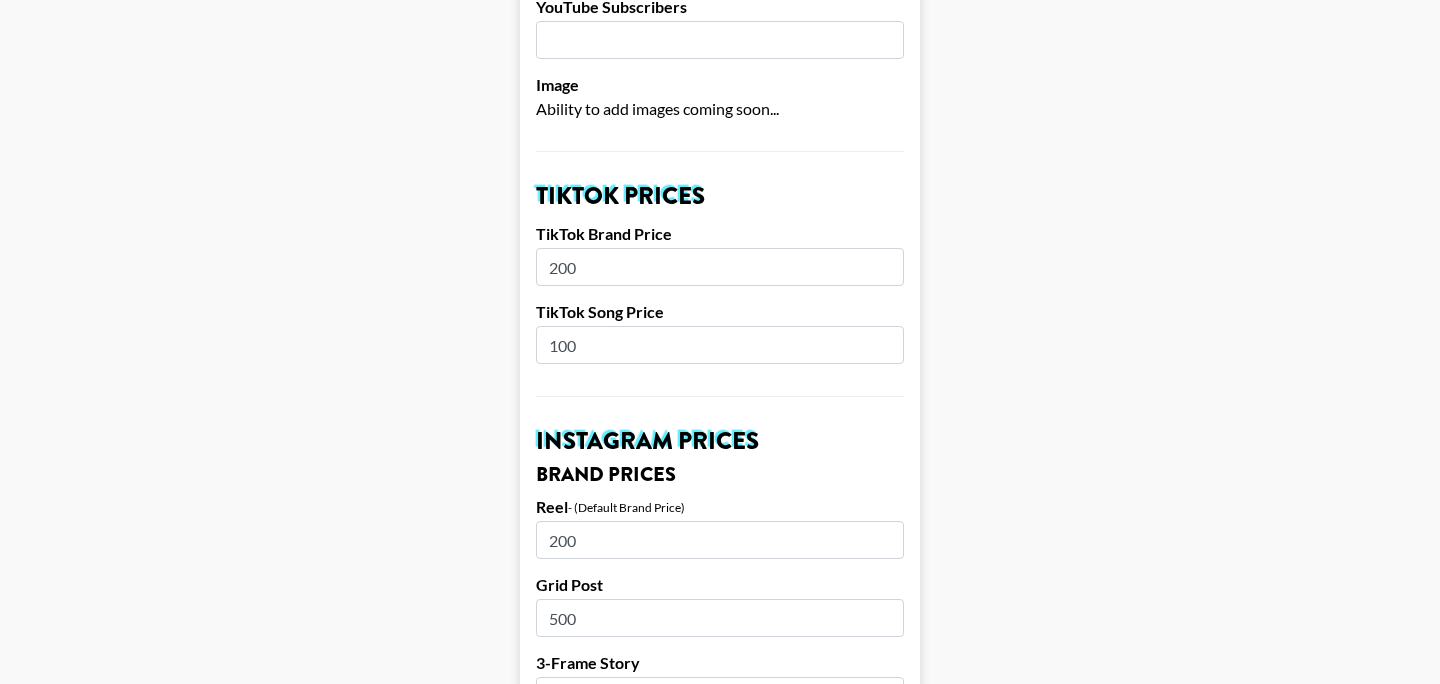 type on "100" 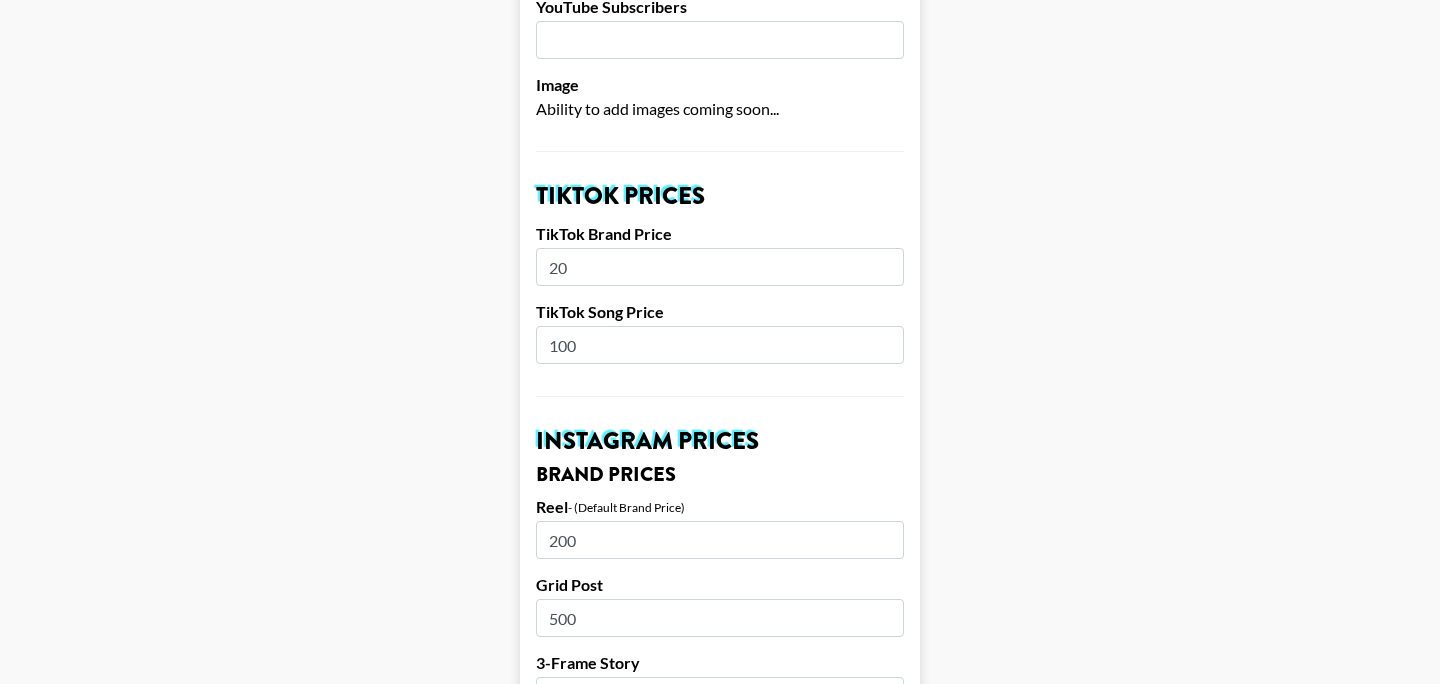 type on "2" 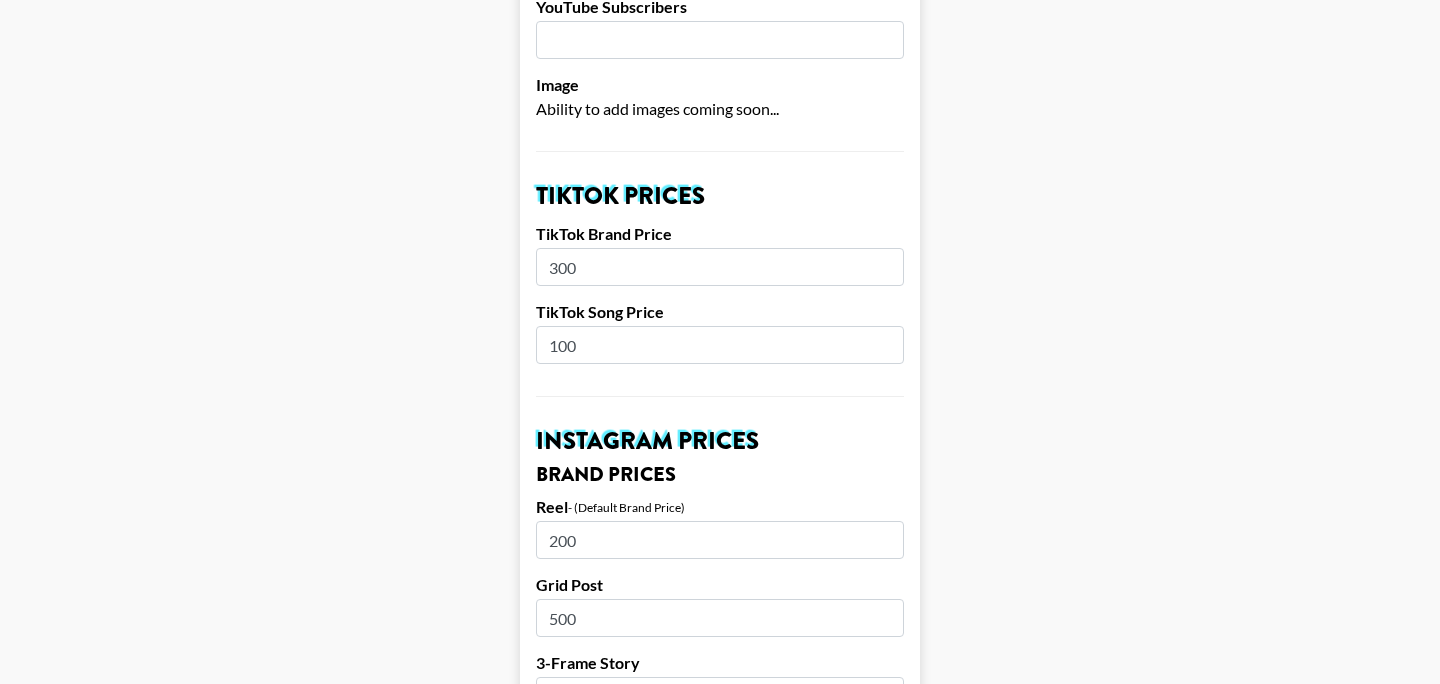 type on "300" 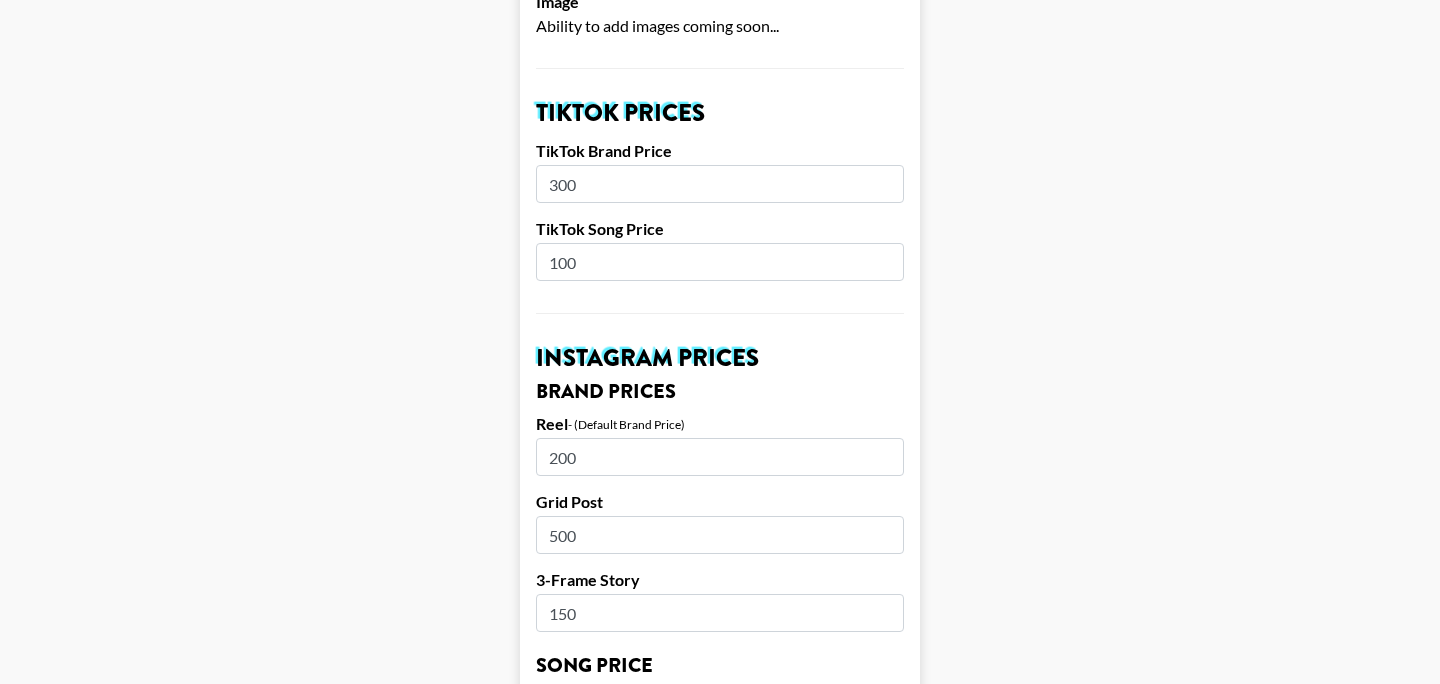 scroll, scrollTop: 687, scrollLeft: 0, axis: vertical 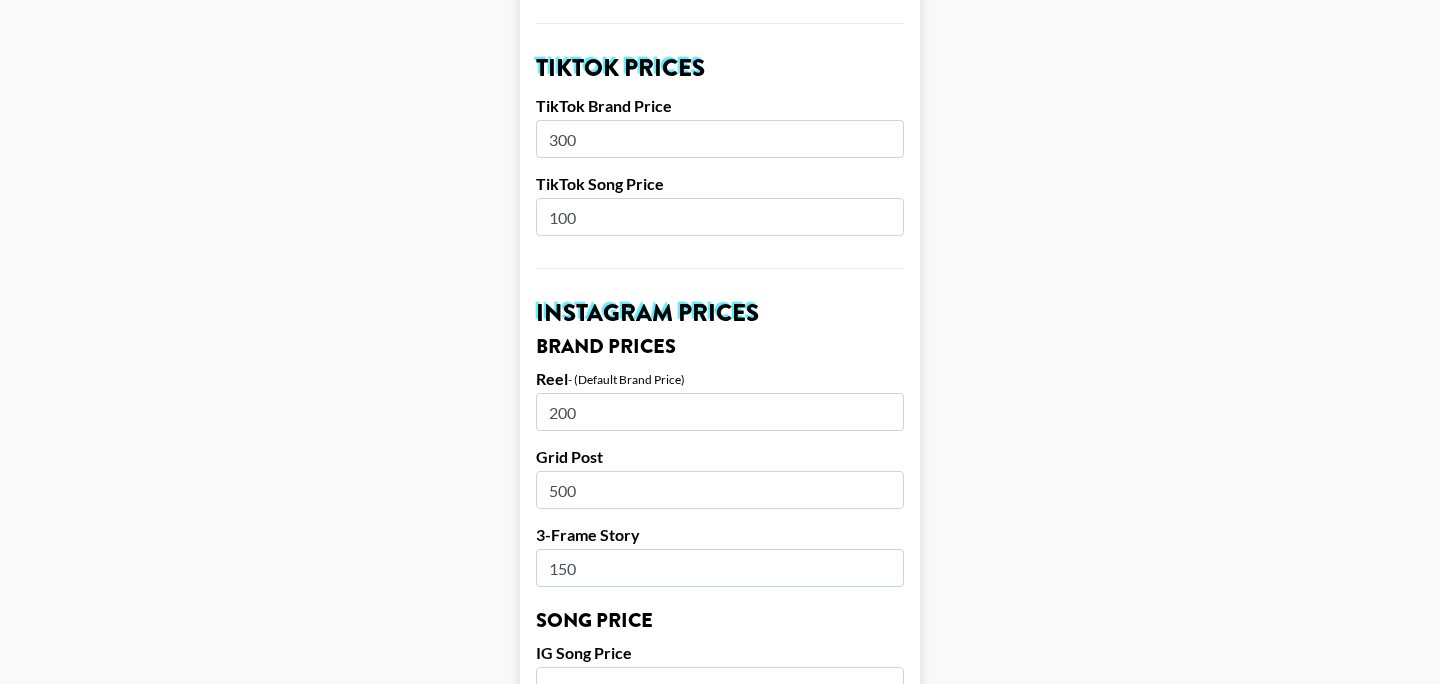 drag, startPoint x: 582, startPoint y: 417, endPoint x: 525, endPoint y: 405, distance: 58.249462 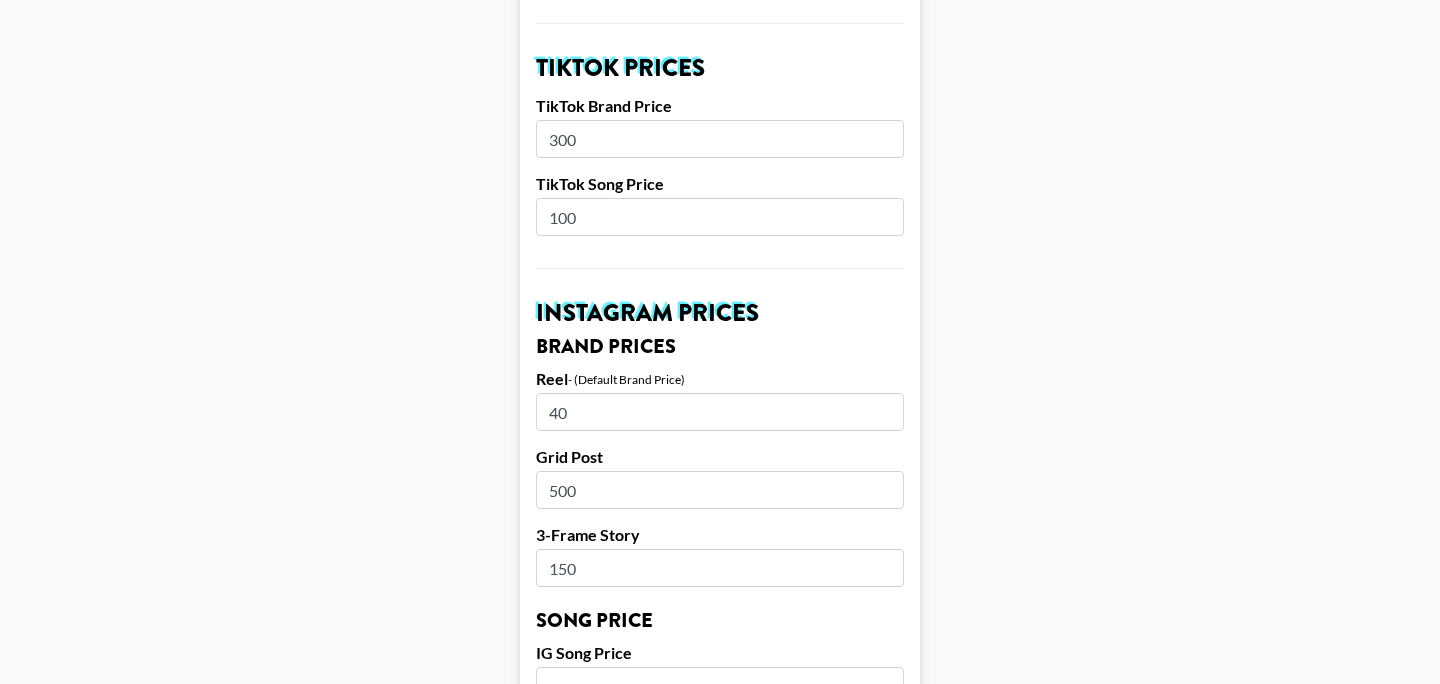 type on "4" 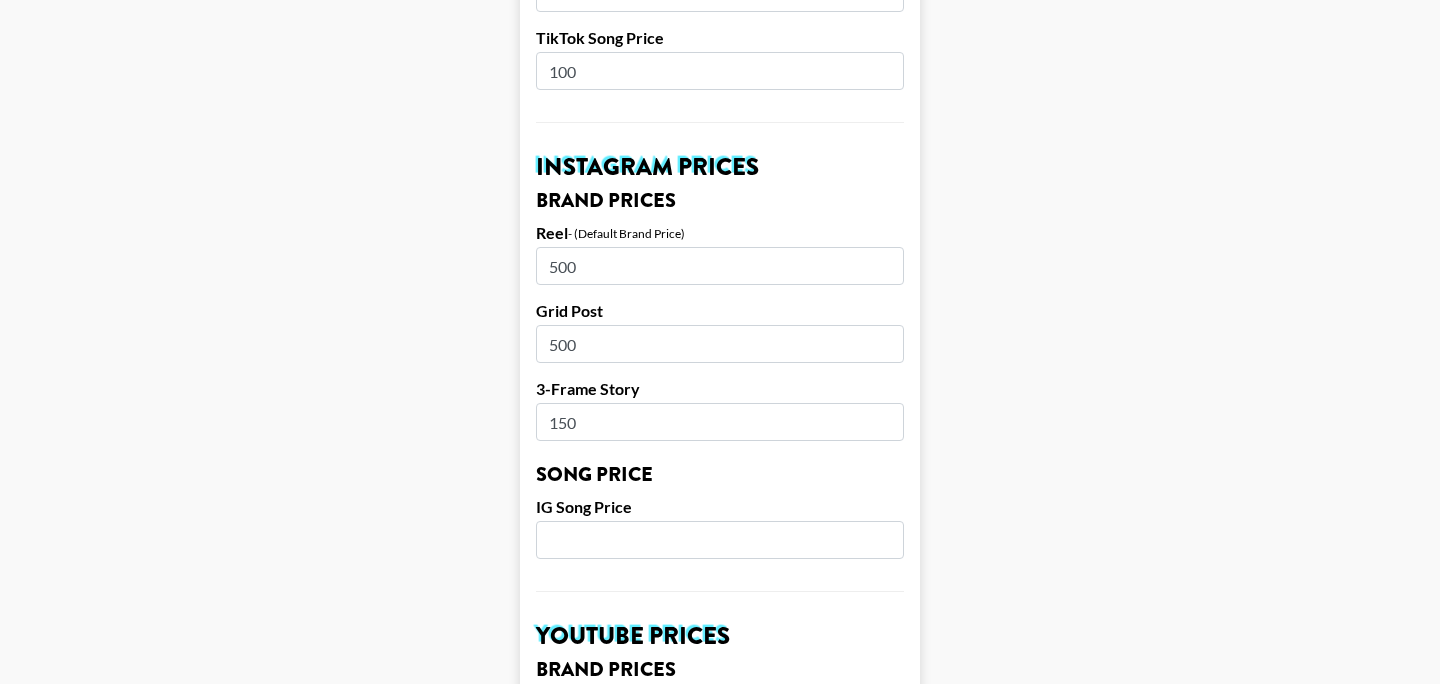 scroll, scrollTop: 895, scrollLeft: 0, axis: vertical 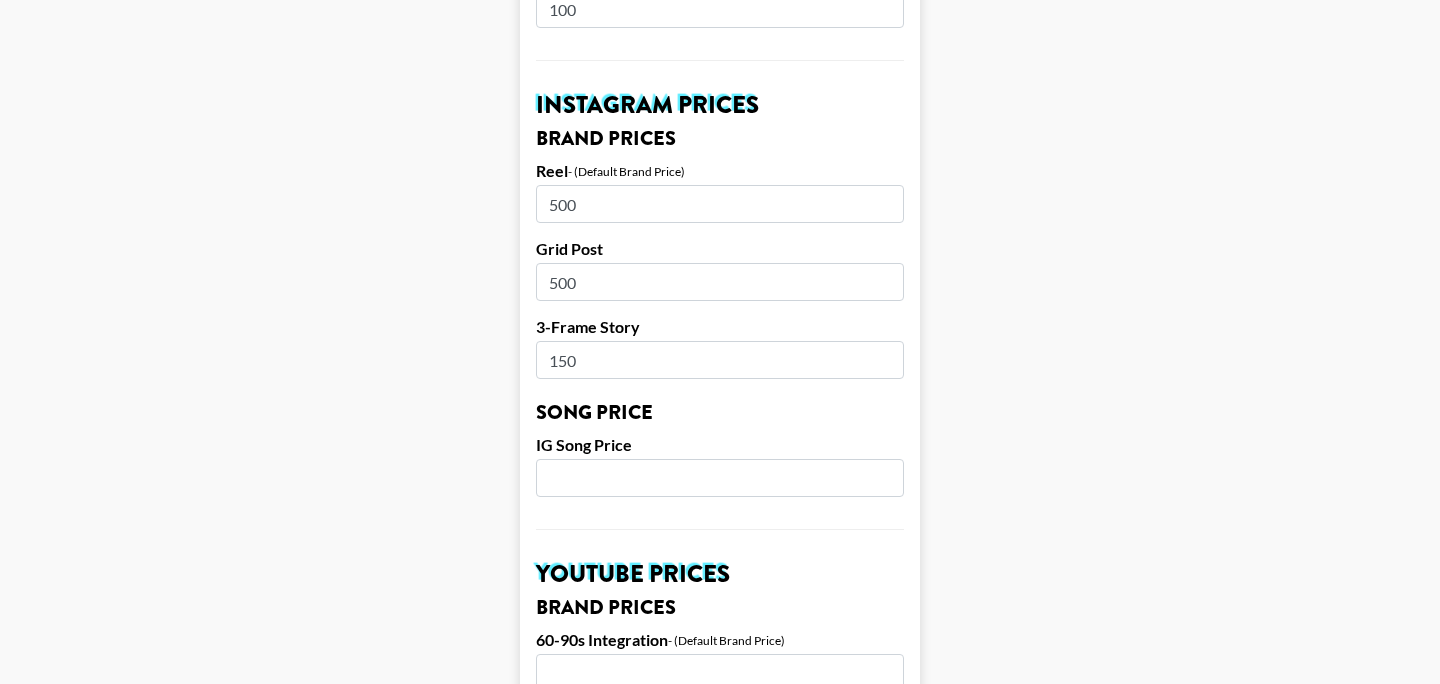 type on "500" 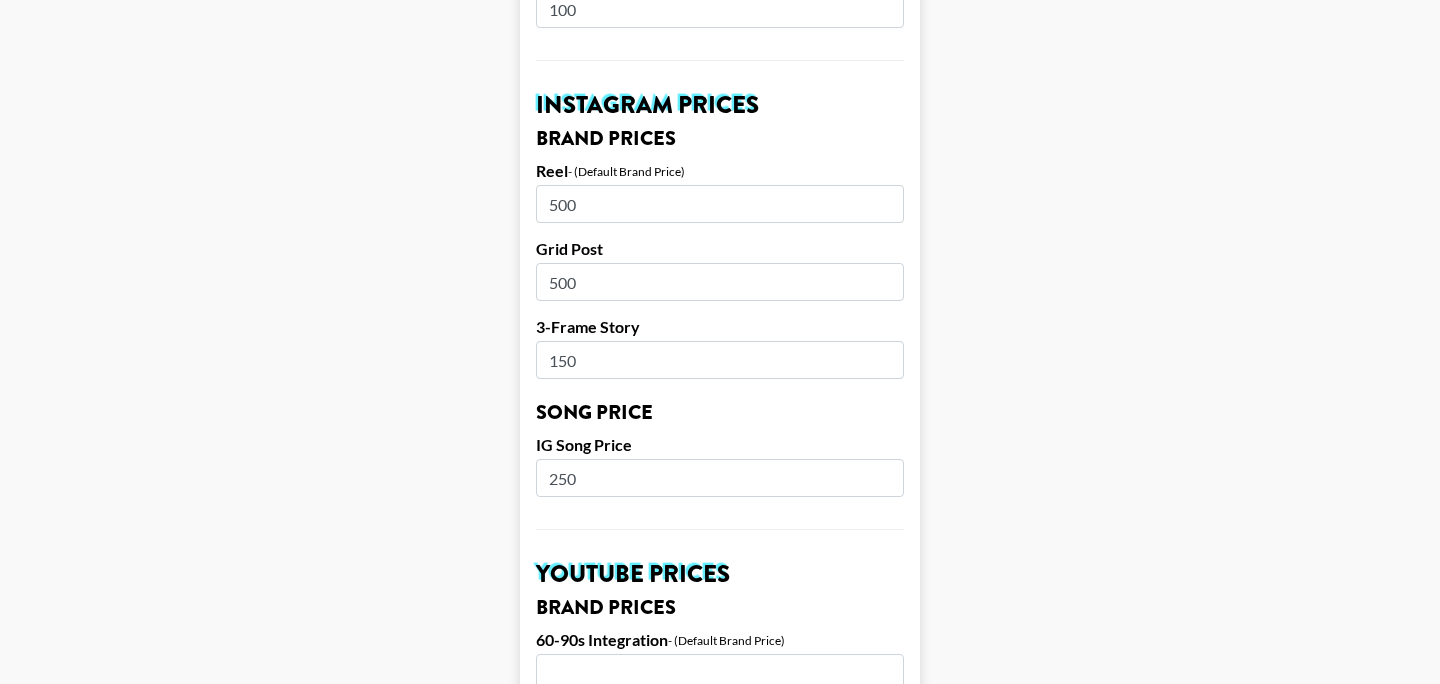 type on "250" 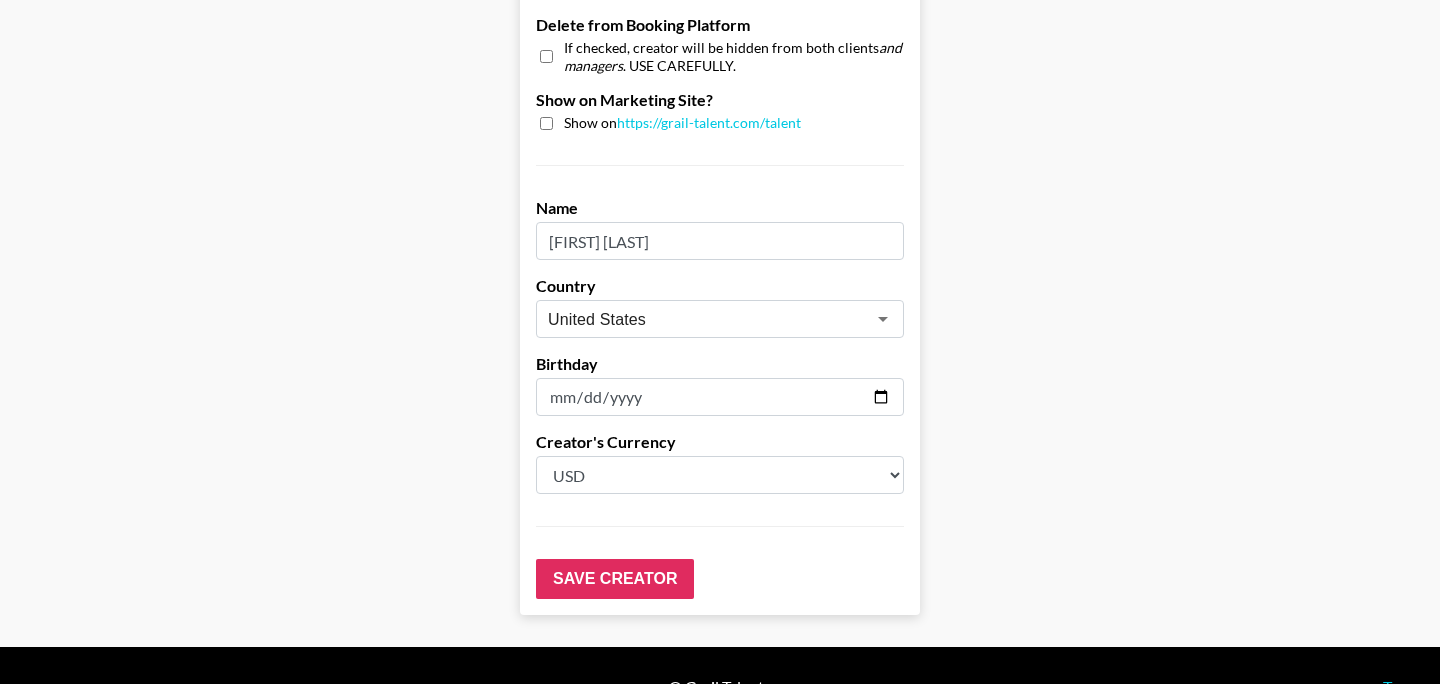 scroll, scrollTop: 2029, scrollLeft: 0, axis: vertical 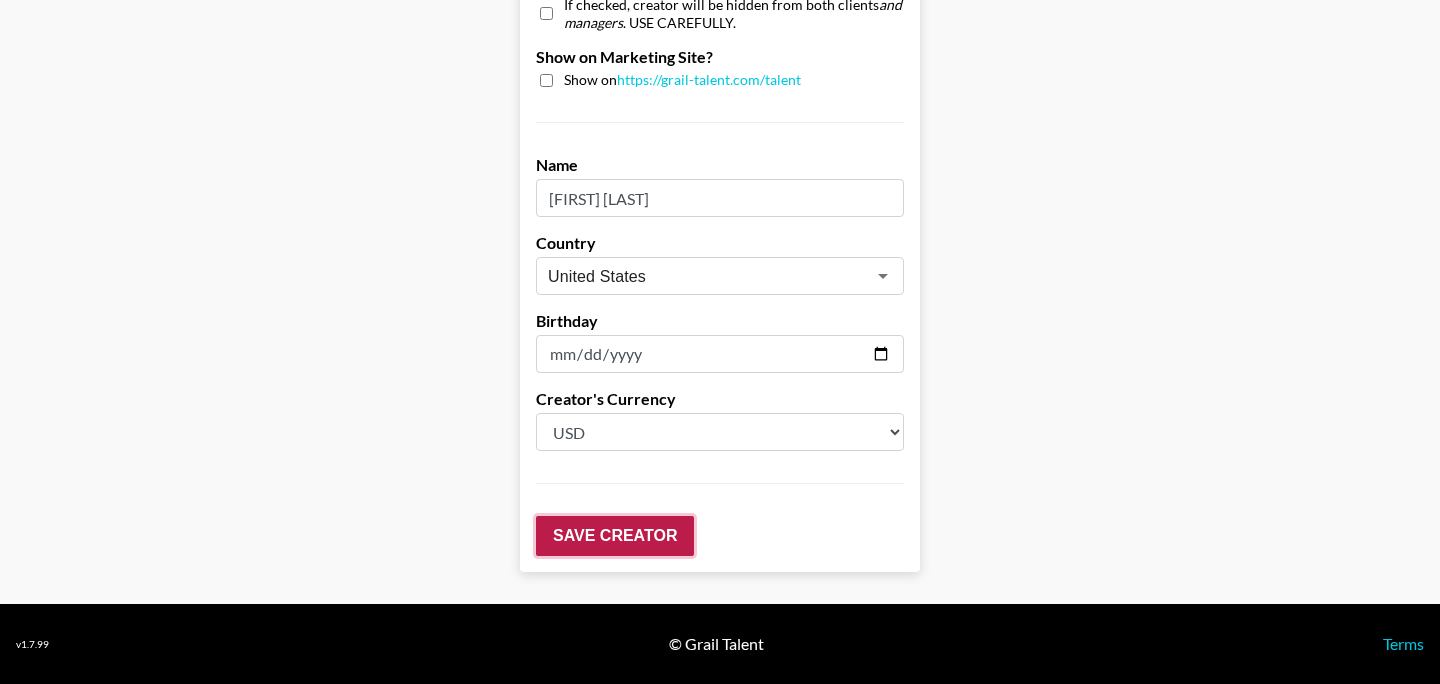 click on "Save Creator" at bounding box center (615, 536) 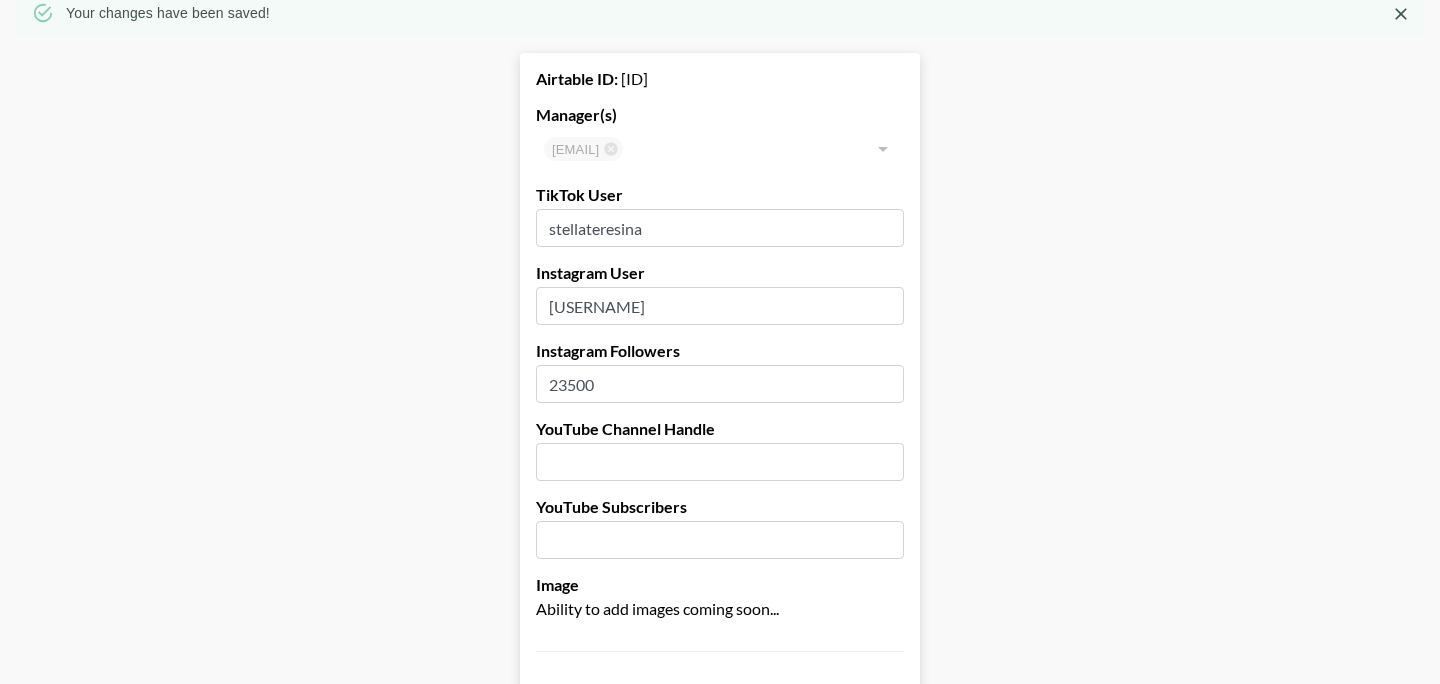 scroll, scrollTop: 0, scrollLeft: 0, axis: both 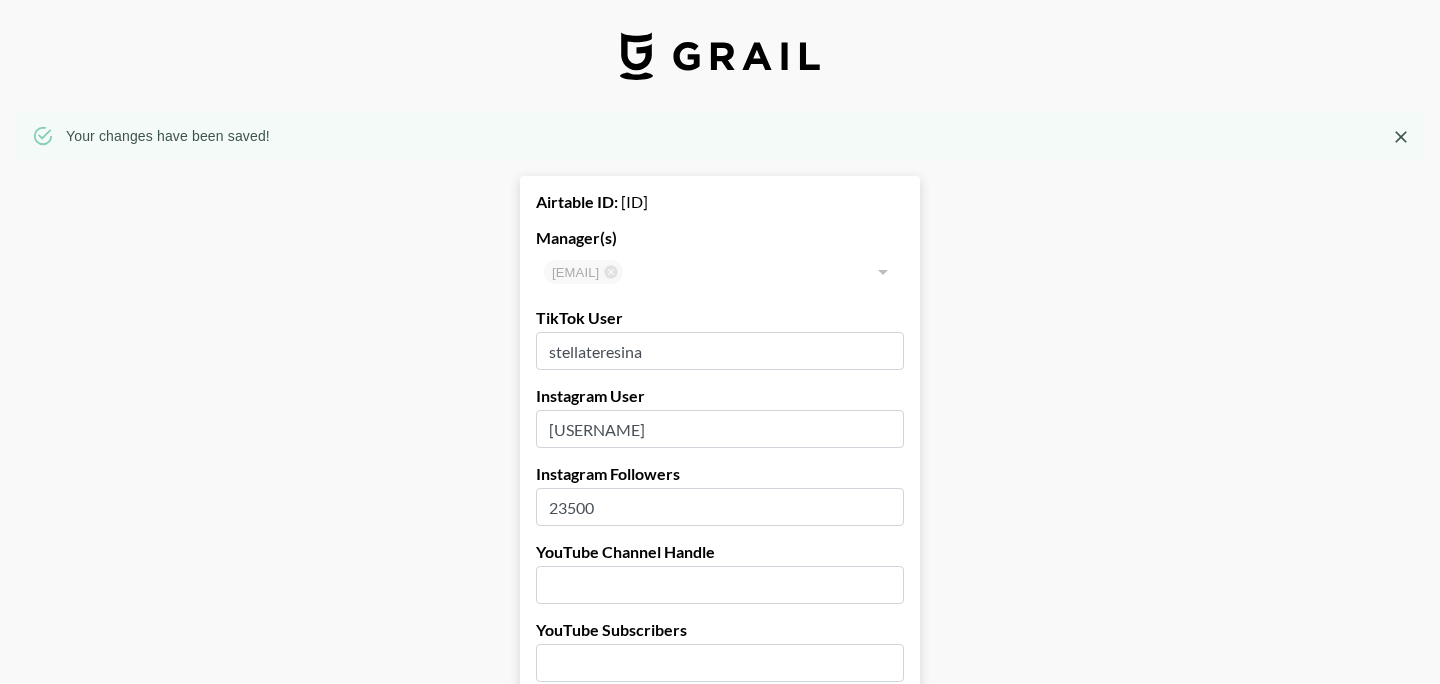click at bounding box center [720, 56] 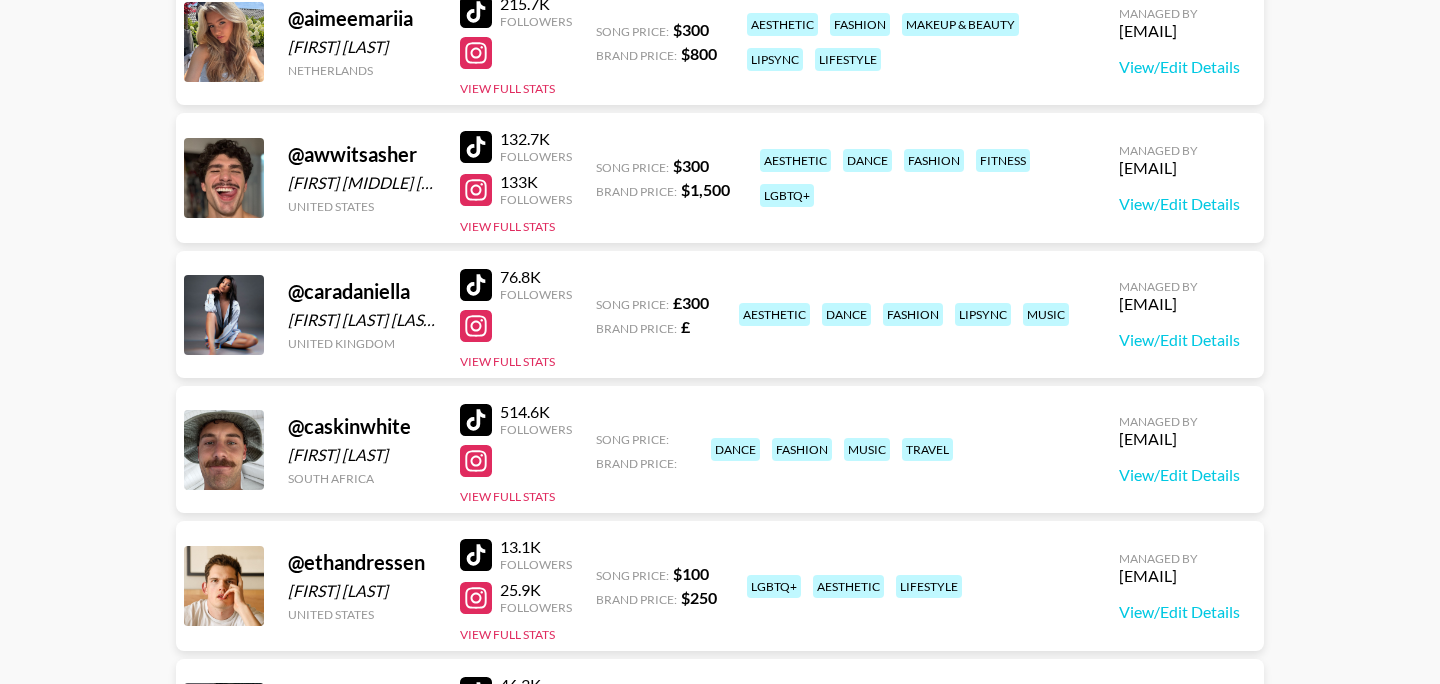 scroll, scrollTop: 303, scrollLeft: 0, axis: vertical 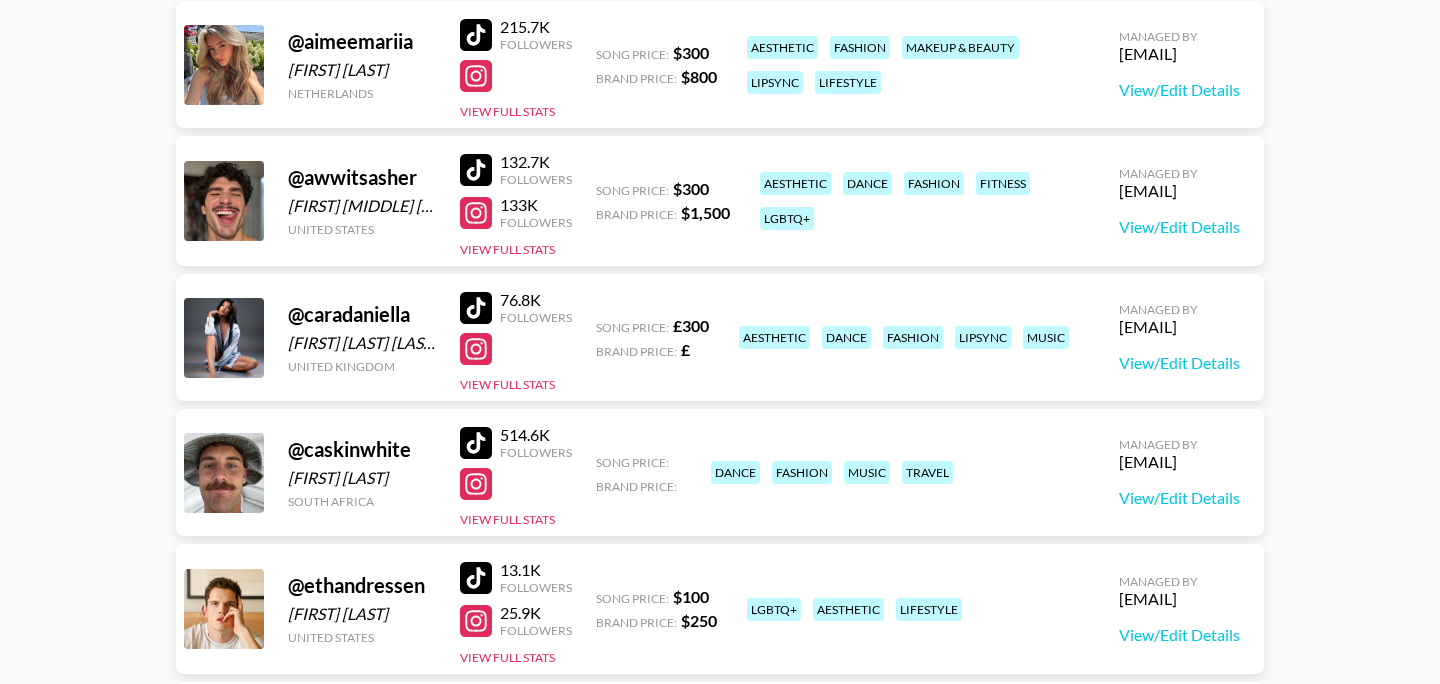 click at bounding box center [476, 443] 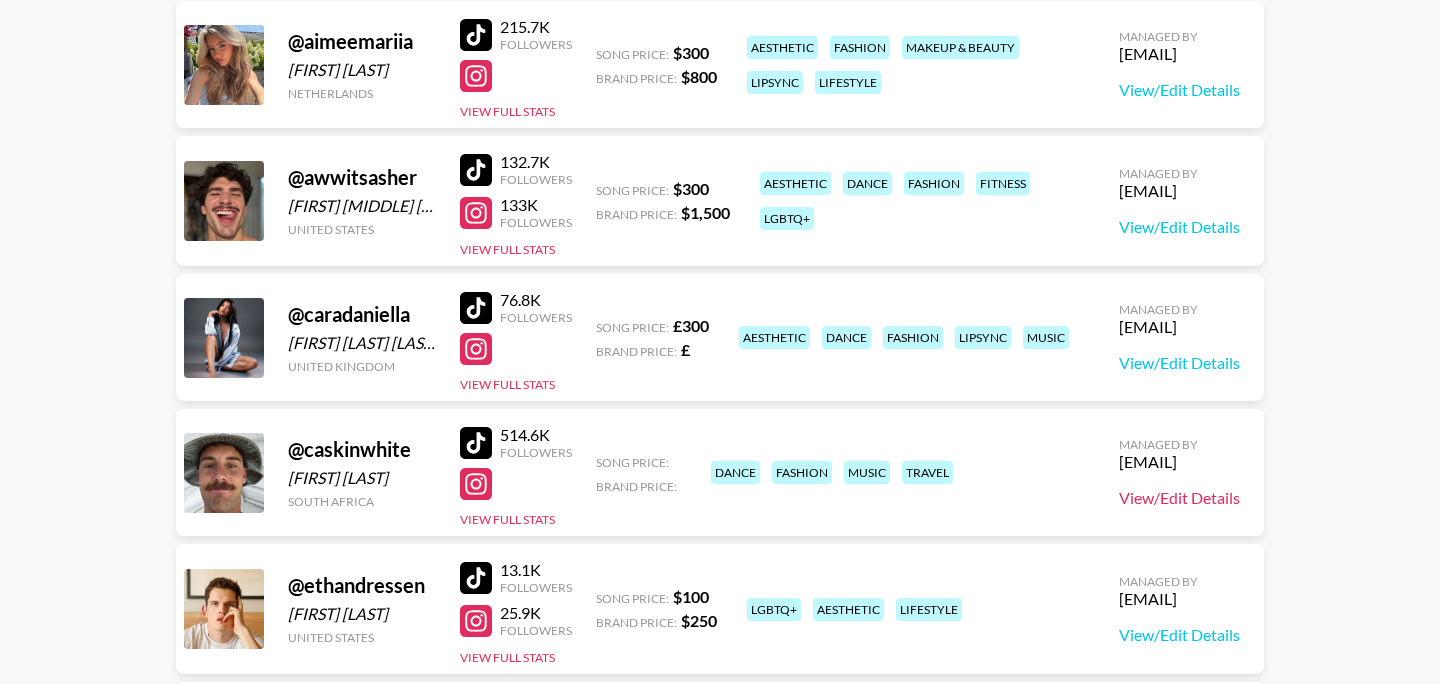 click on "View/Edit Details" at bounding box center [1179, 498] 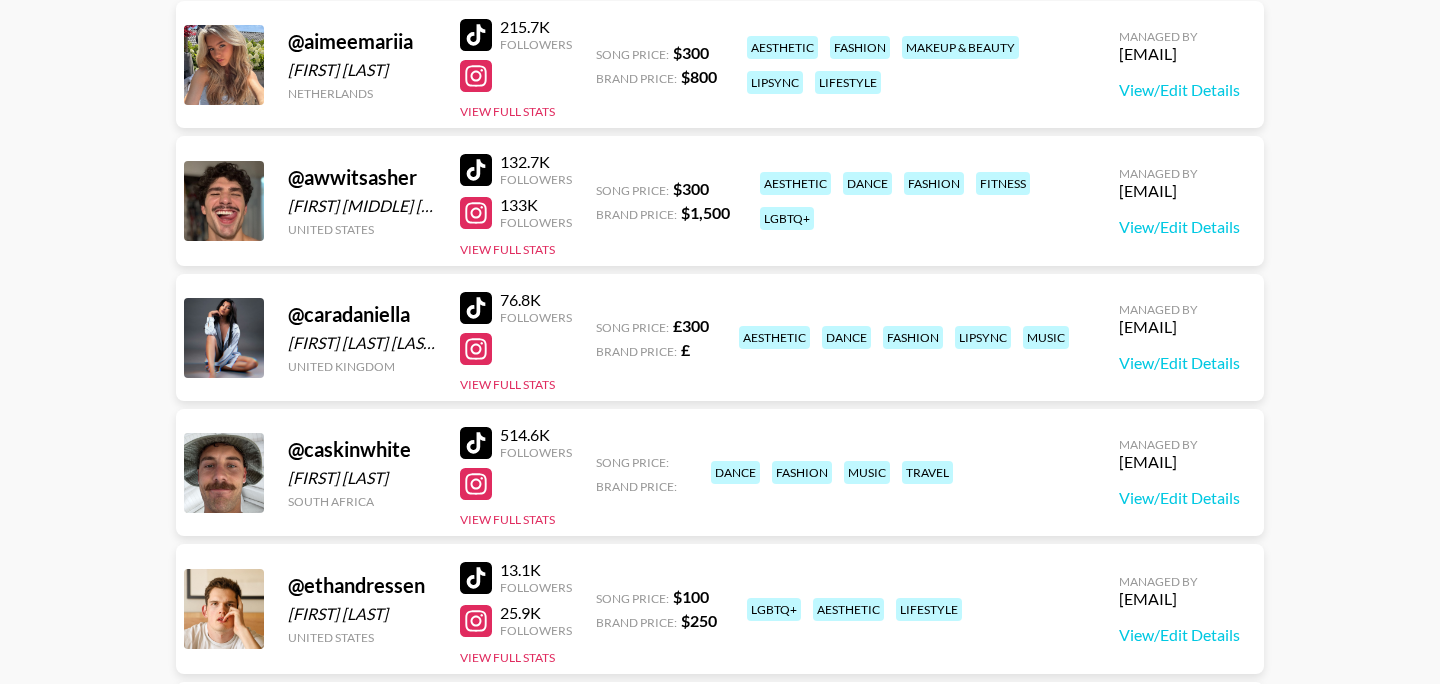 click on "[FIRST] [LAST] 's Roster: Show Hidden/Deleted Creators @ [EMAIL] [FIRST] [LAST] [COUNTRY] [NUMBER] Followers View Full Stats Song Price: $ 300 Brand Price: $ 800 aesthetic fashion makeup & beauty lipsync lifestyle Managed By [EMAIL] View/Edit Details @ [FIRST] [LAST] [FIRST] [LAST] [COUNTRY] [NUMBER] Followers [NUMBER] Followers View Full Stats Song Price: $ 300 Brand Price: $ 1,500 aesthetic dance fashion fitness lgbtq+ Managed By [EMAIL] View/Edit Details @ [FIRST] [LAST] [FIRST] [LAST] [COUNTRY] [NUMBER] Followers View Full Stats Song Price: £ 300 Brand Price: £ aesthetic dance fashion lipsync music Managed By [EMAIL] View/Edit Details @ [FIRST] [LAST] [FIRST] [LAST] [COUNTRY] [NUMBER] Followers View Full Stats Song Price: Brand Price: dance fashion music travel Managed By [EMAIL] View/Edit Details @ [FIRST] [LAST] [FIRST] [LAST] [COUNTRY] [NUMBER] Followers [NUMBER] Followers View Full Stats Song Price: $ 100 $" at bounding box center (720, 1139) 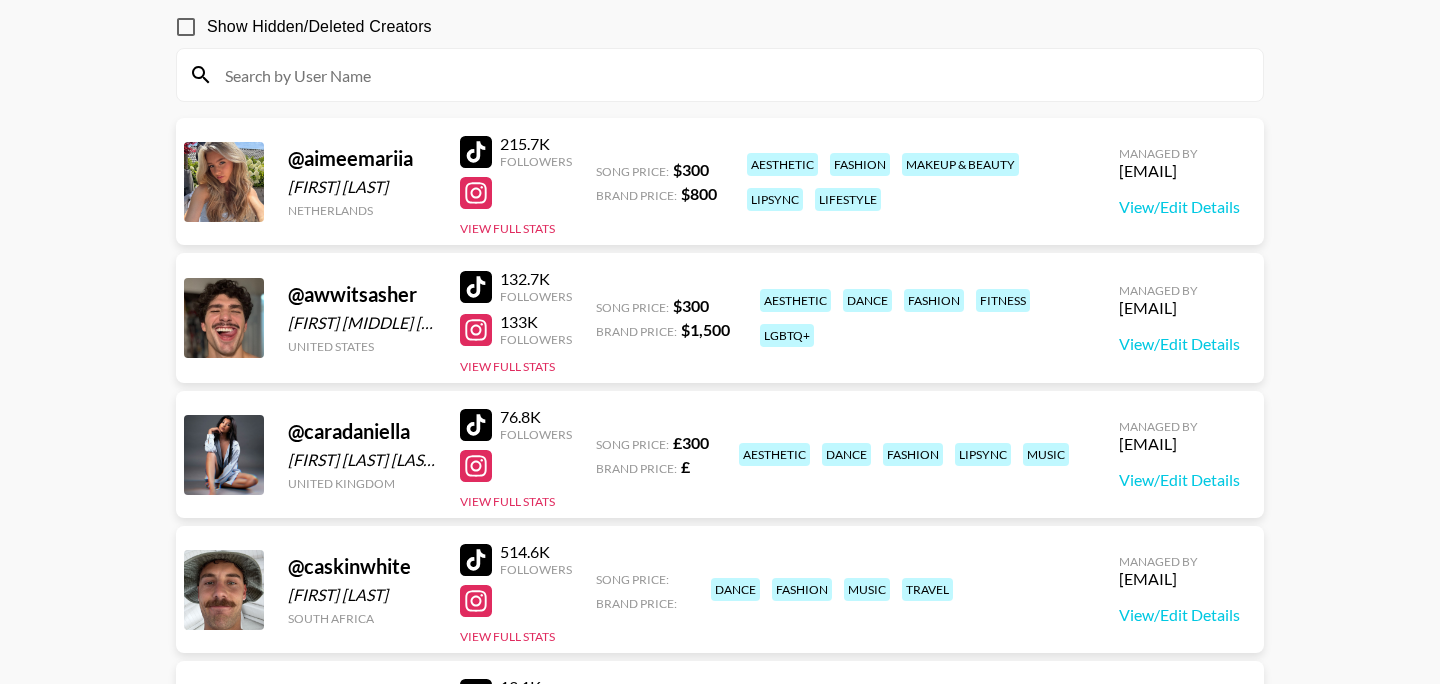 scroll, scrollTop: 0, scrollLeft: 0, axis: both 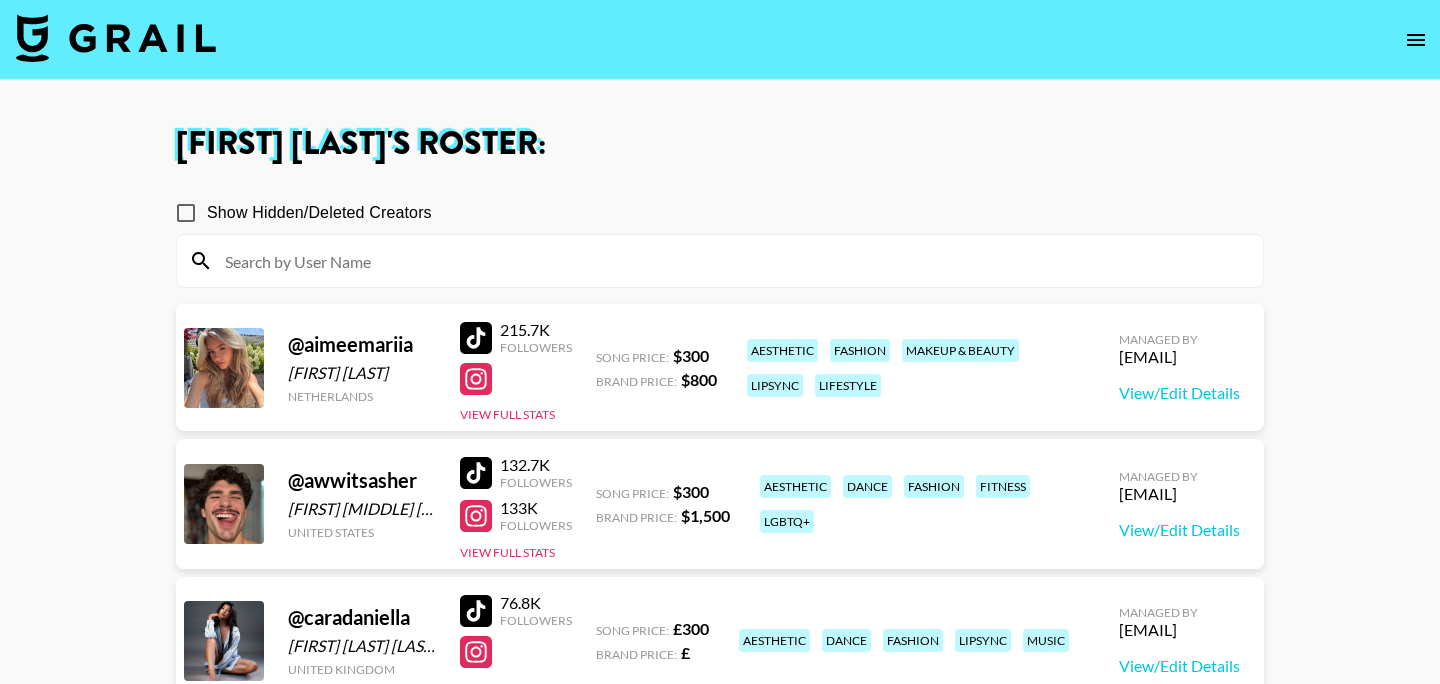click at bounding box center [116, 38] 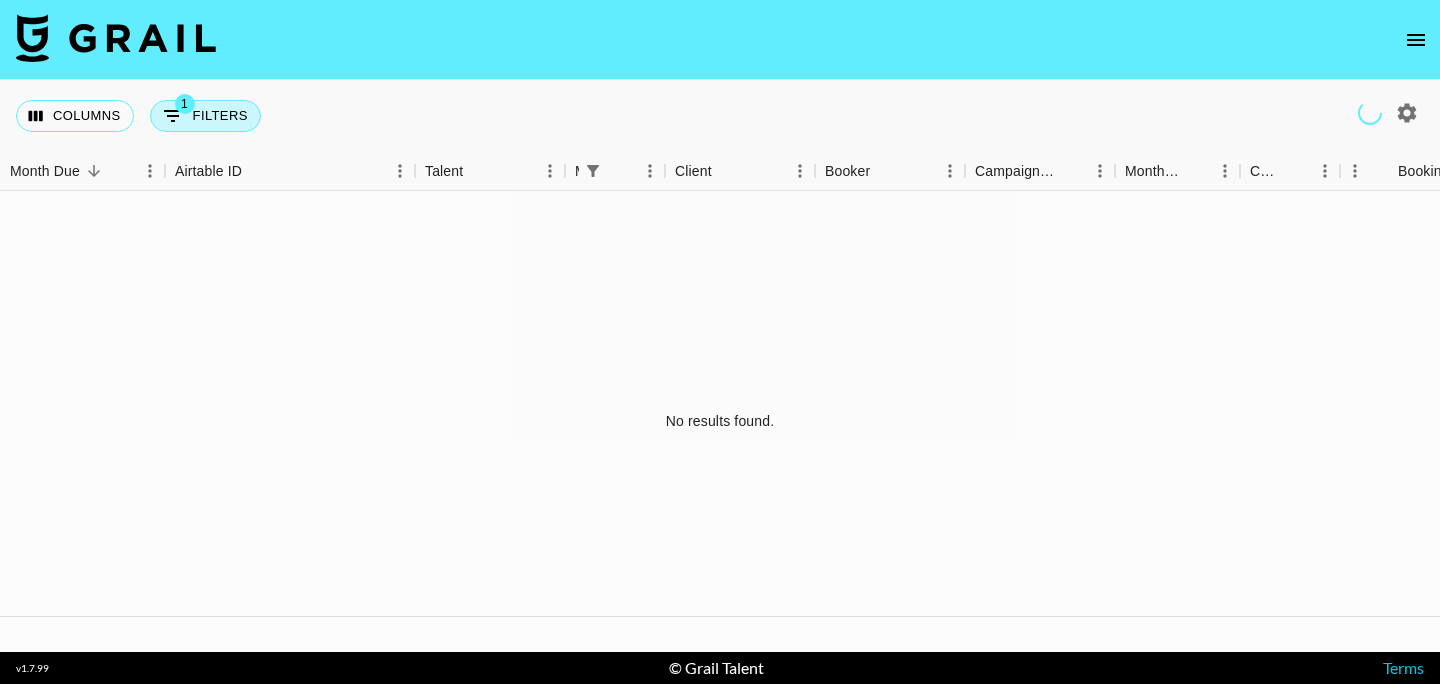 click on "1 Filters" at bounding box center (205, 116) 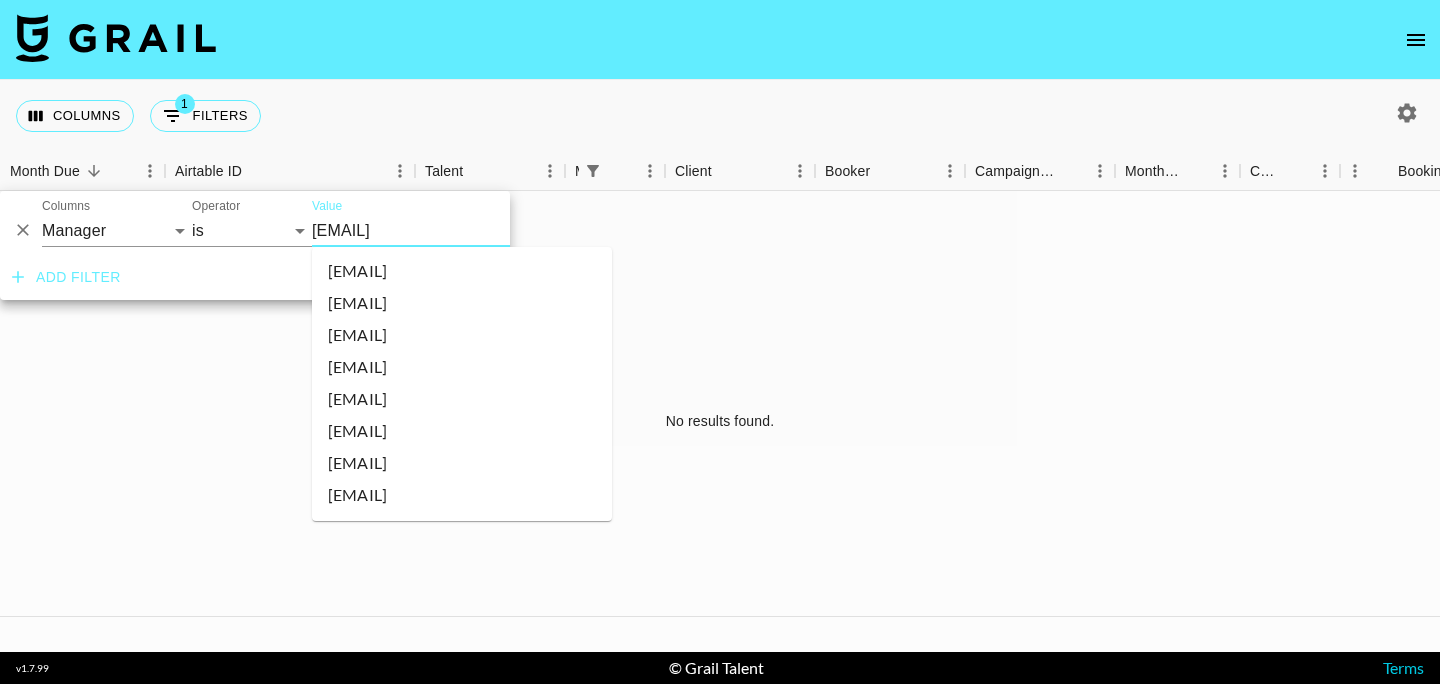 click on "[EMAIL]" at bounding box center [434, 230] 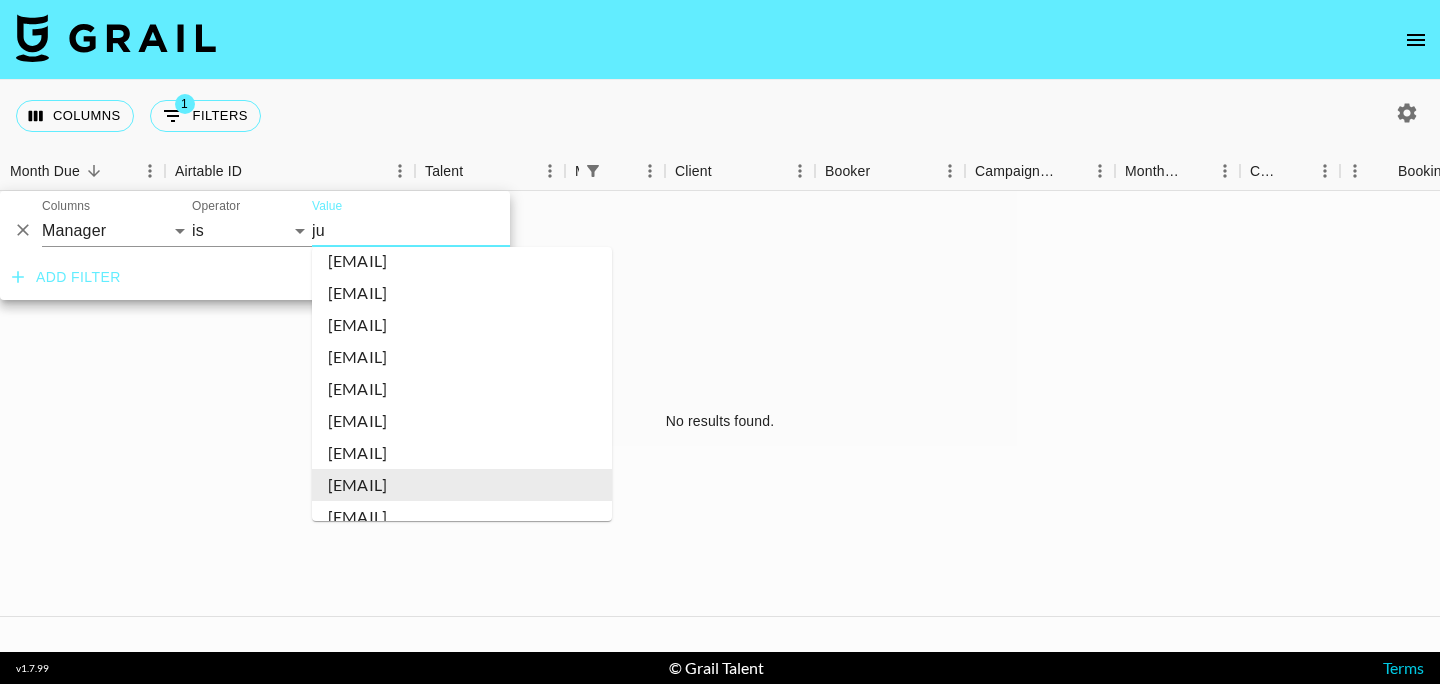 scroll, scrollTop: 0, scrollLeft: 0, axis: both 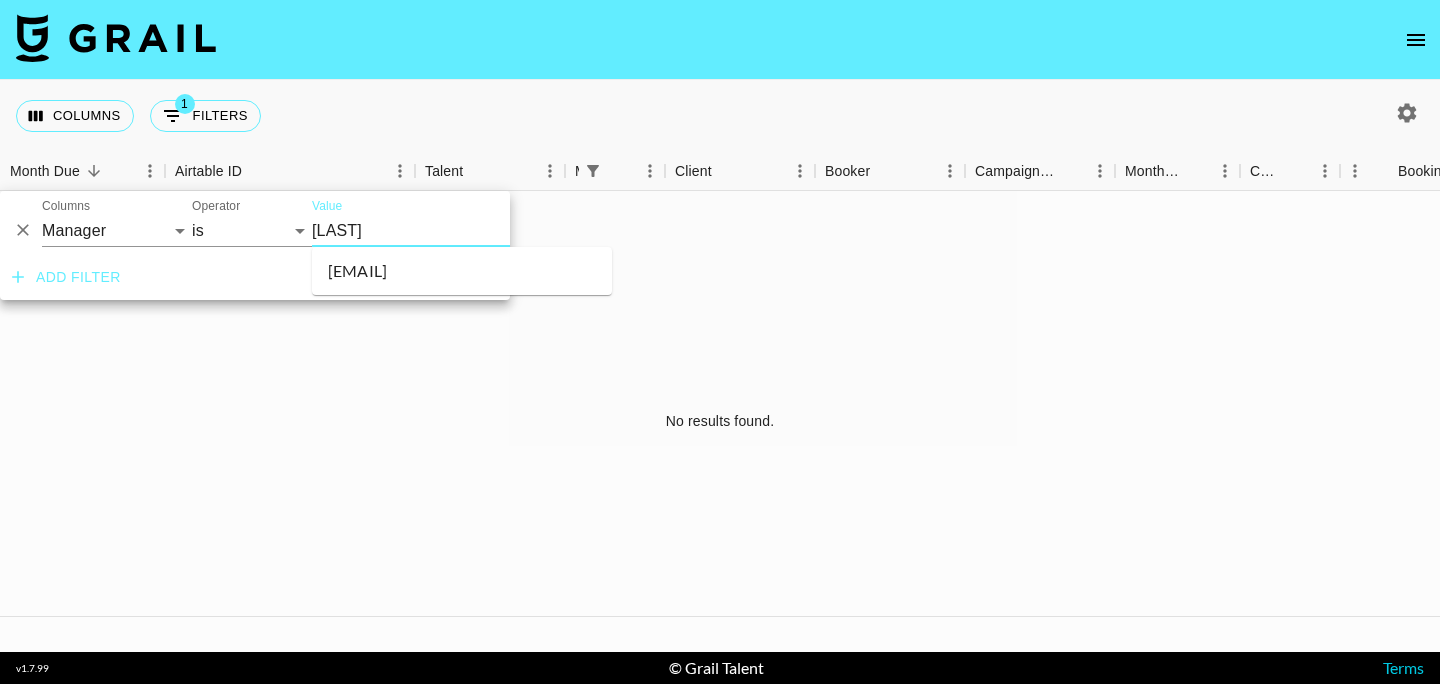 click on "[EMAIL]" at bounding box center (462, 271) 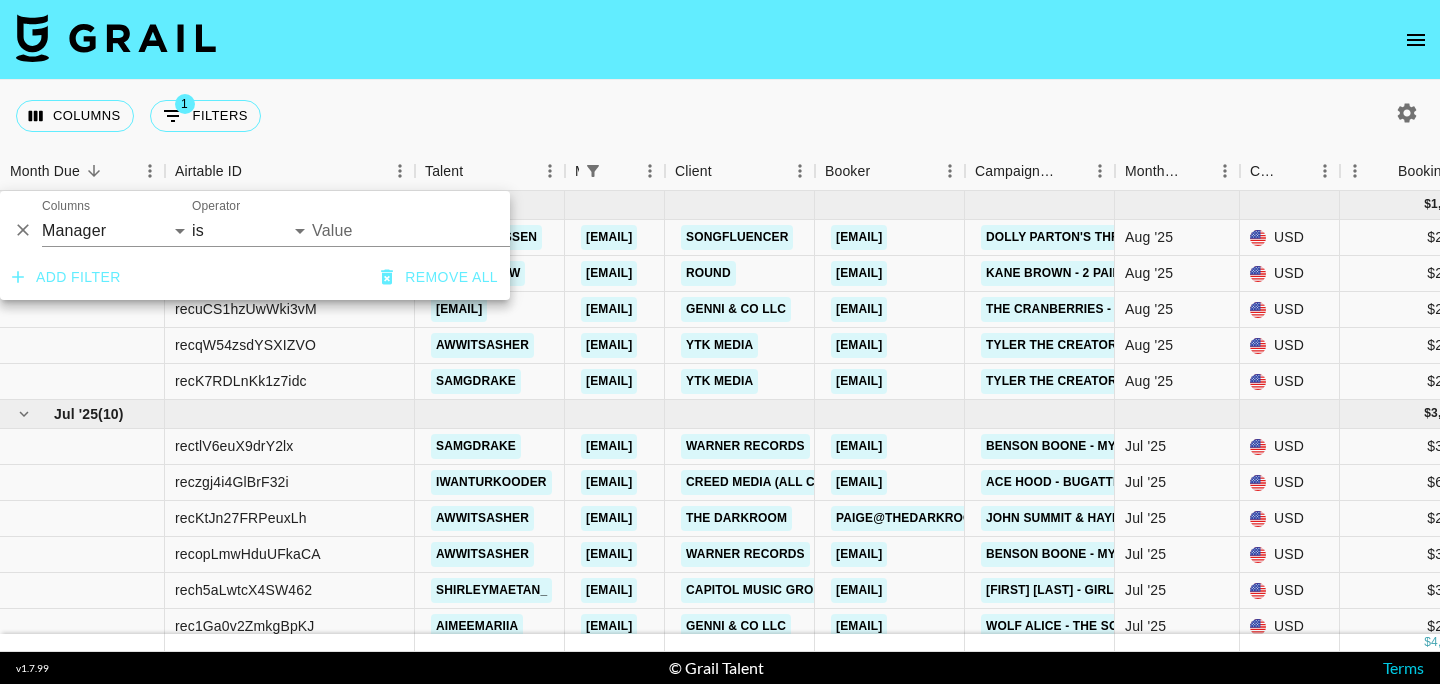 type on "[EMAIL]" 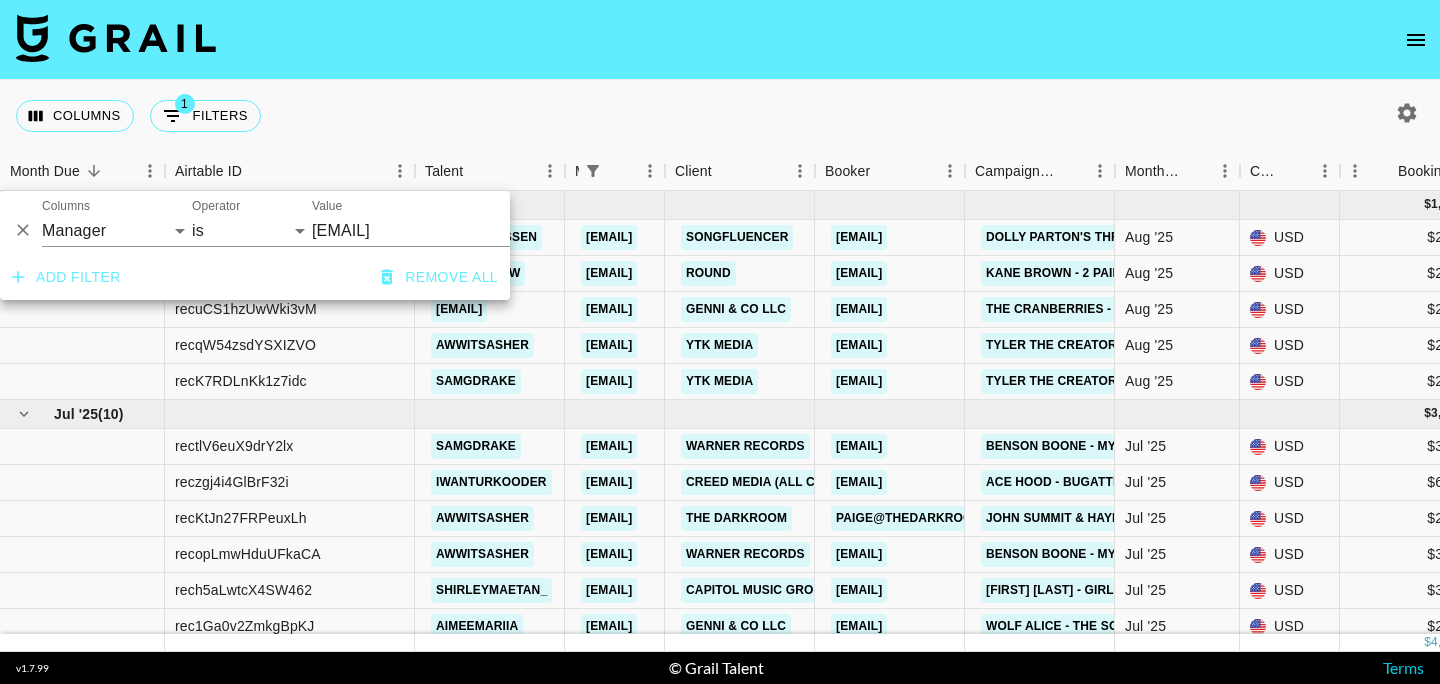 click 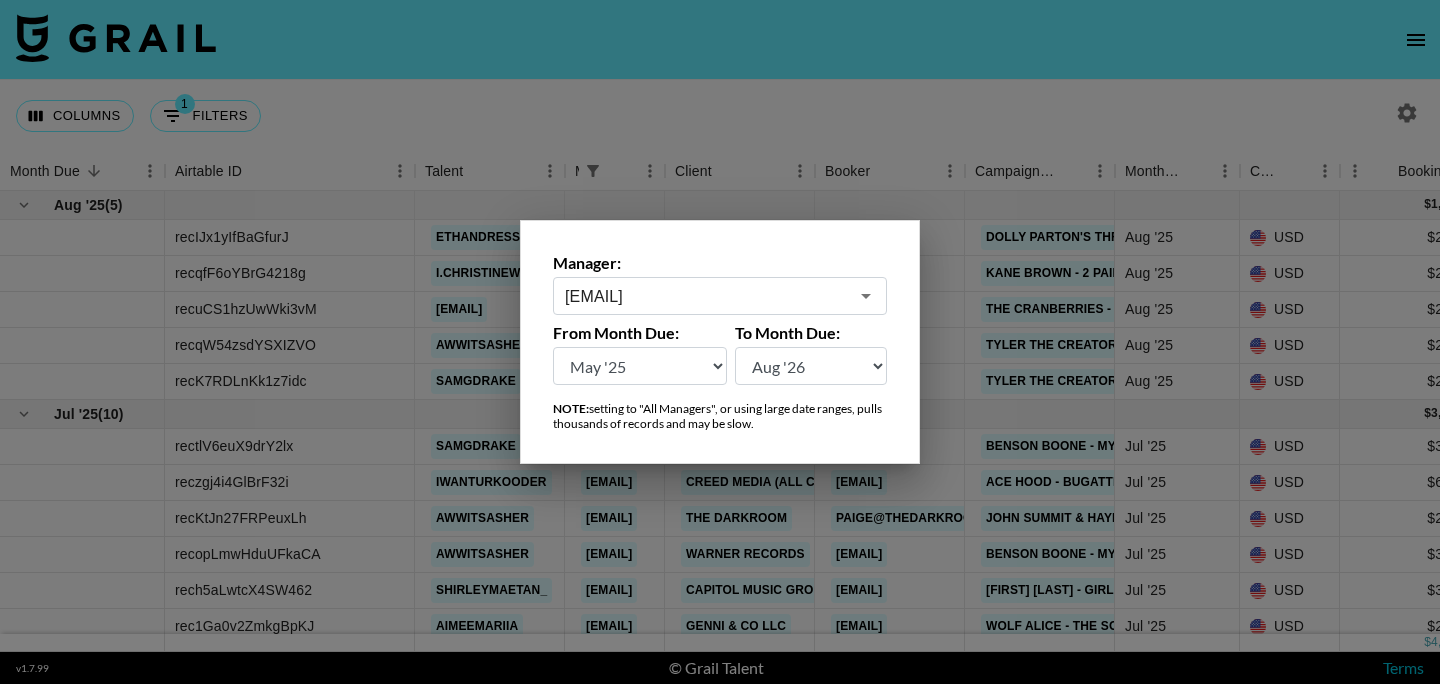 click at bounding box center (720, 342) 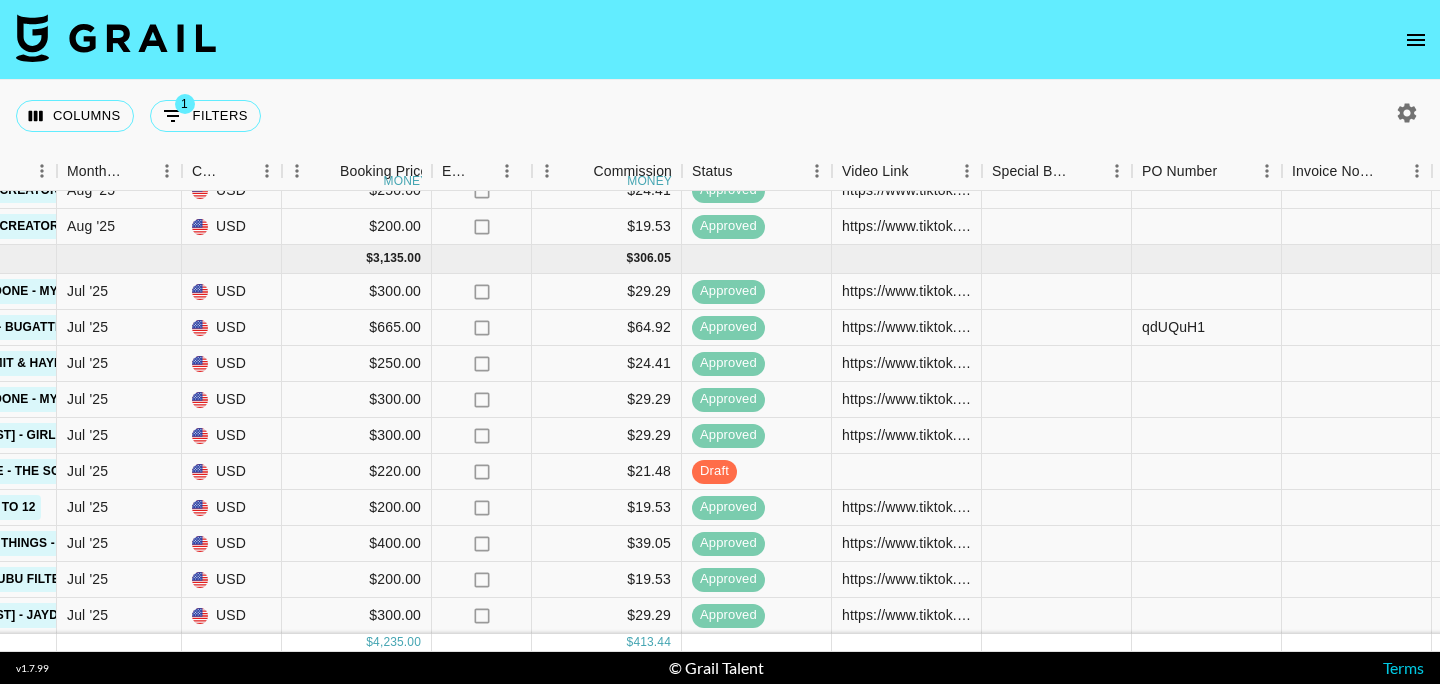 scroll, scrollTop: 0, scrollLeft: 1058, axis: horizontal 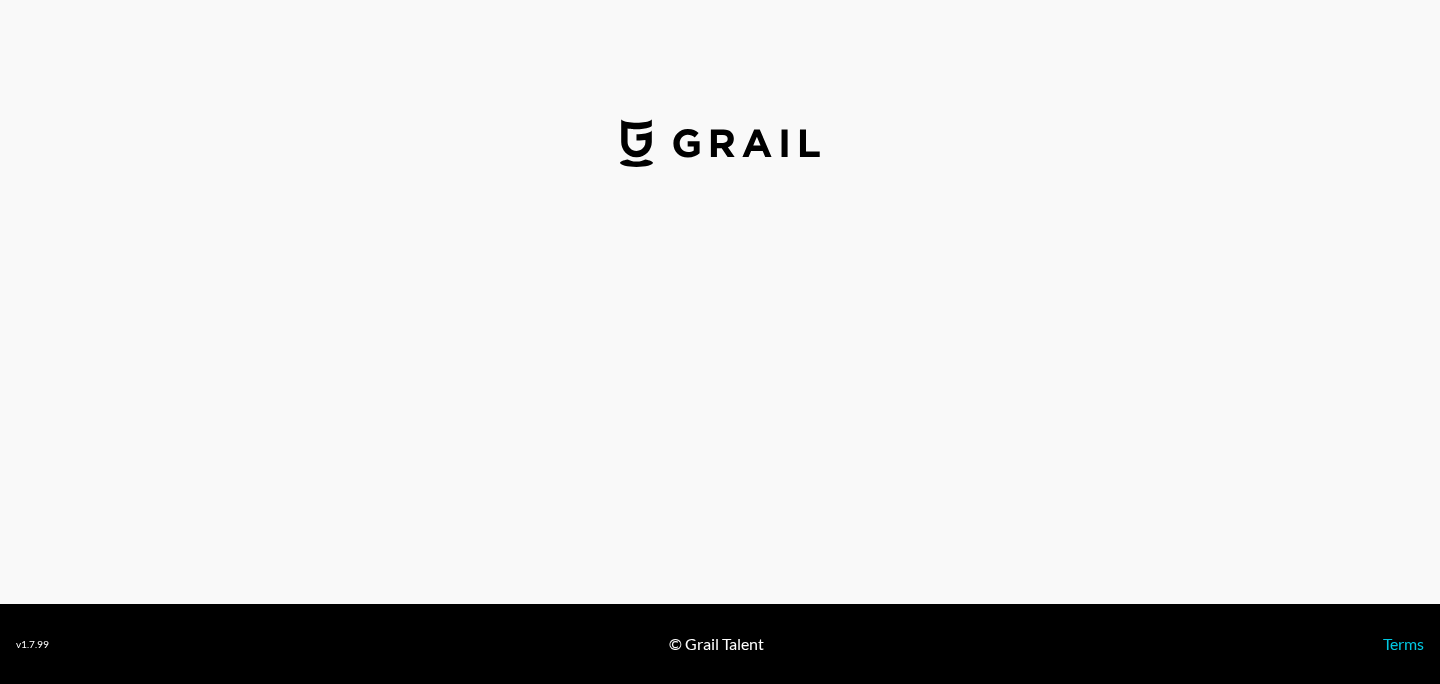 select on "USD" 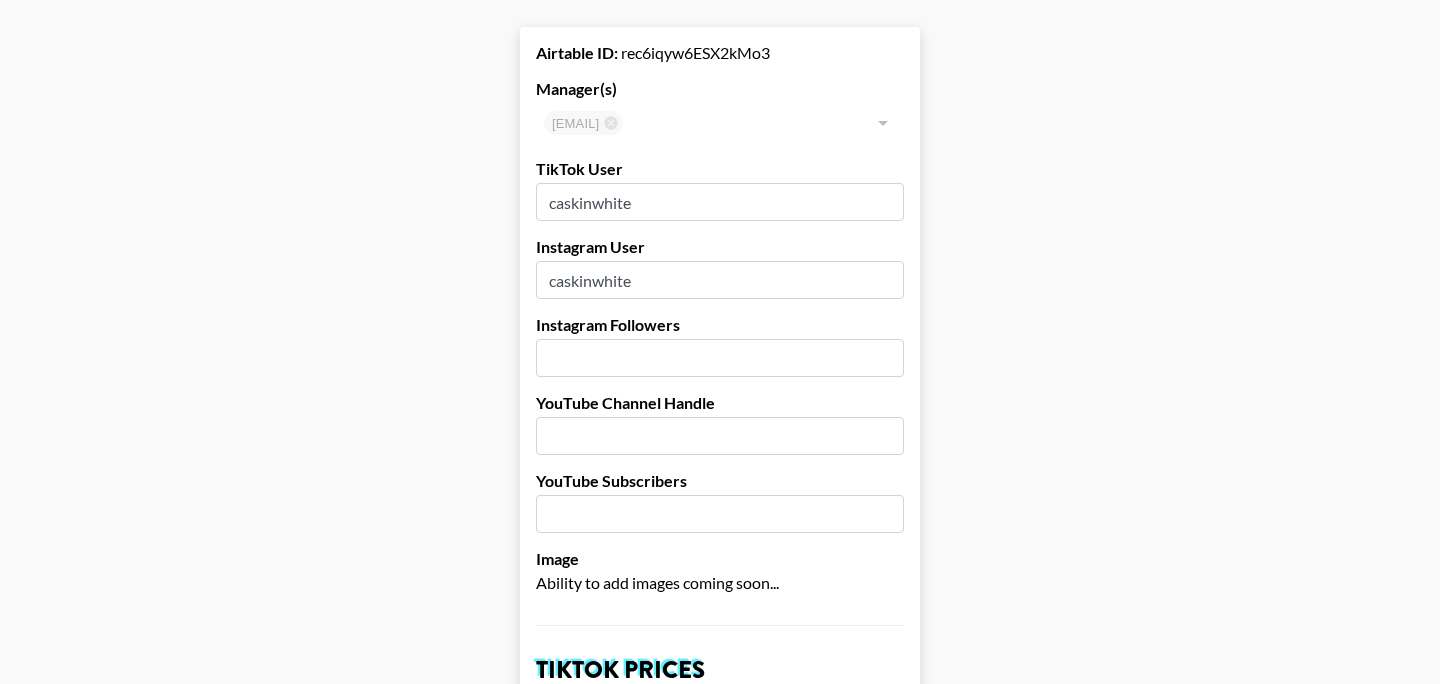 scroll, scrollTop: 136, scrollLeft: 0, axis: vertical 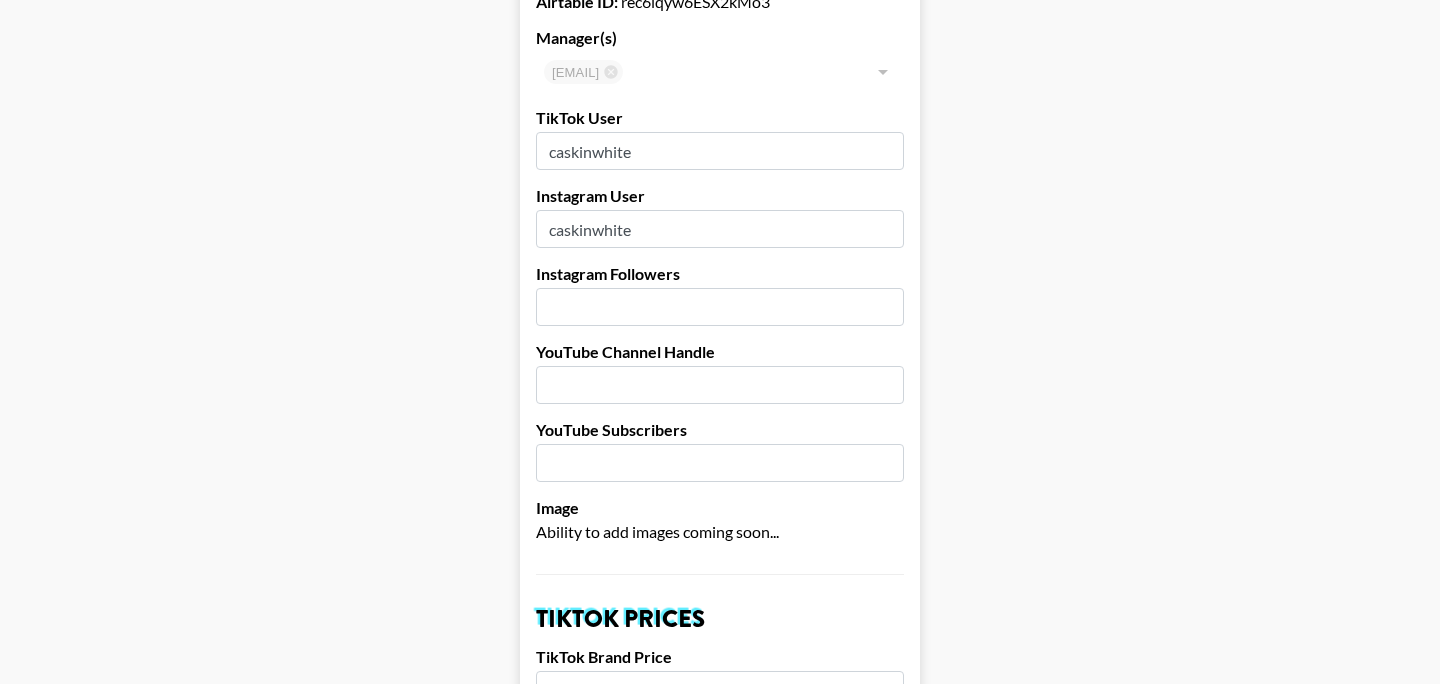 drag, startPoint x: 644, startPoint y: 231, endPoint x: 524, endPoint y: 231, distance: 120 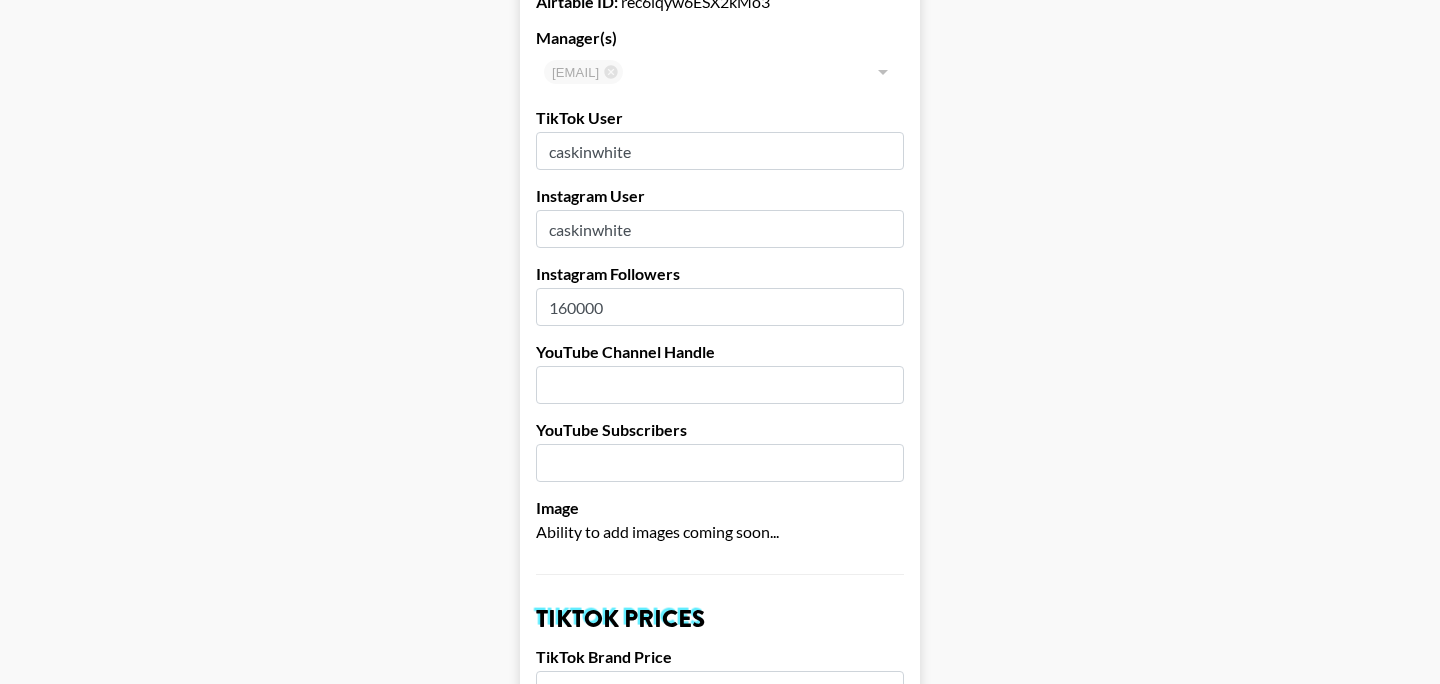 type on "160000" 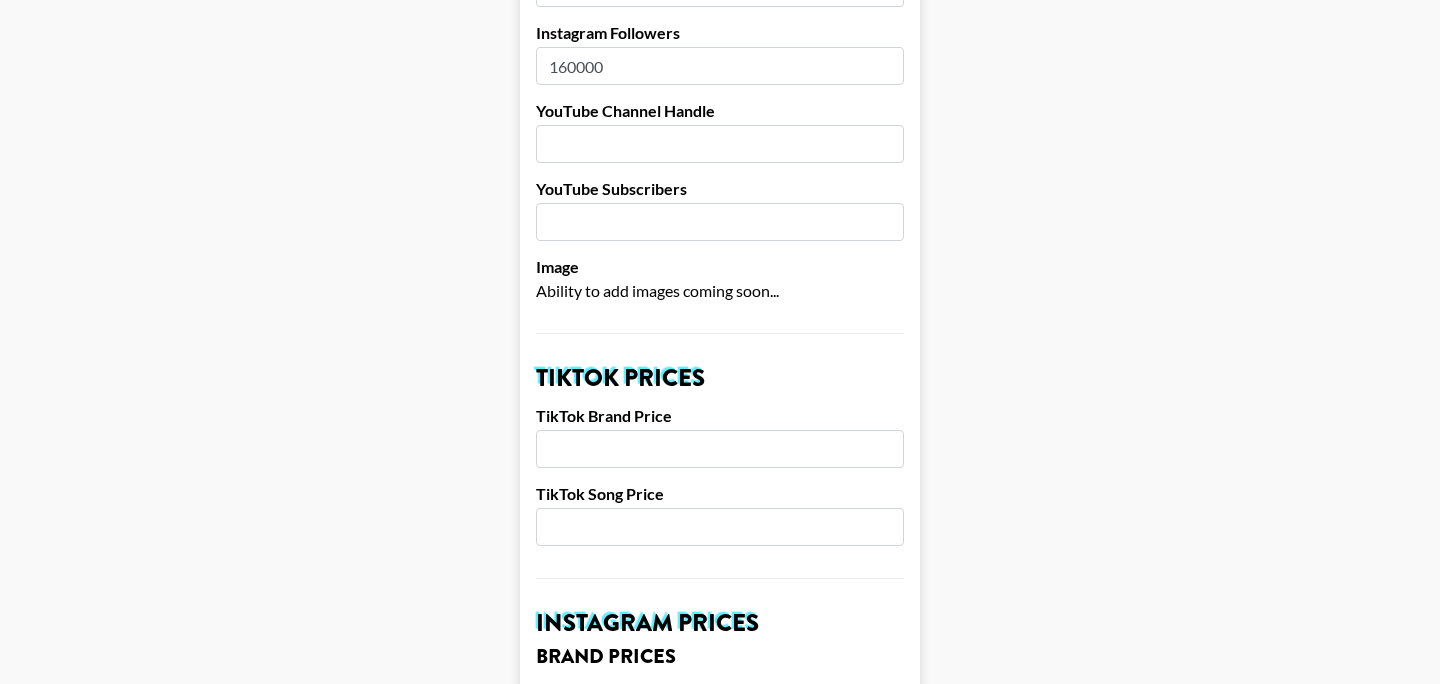 scroll, scrollTop: 432, scrollLeft: 0, axis: vertical 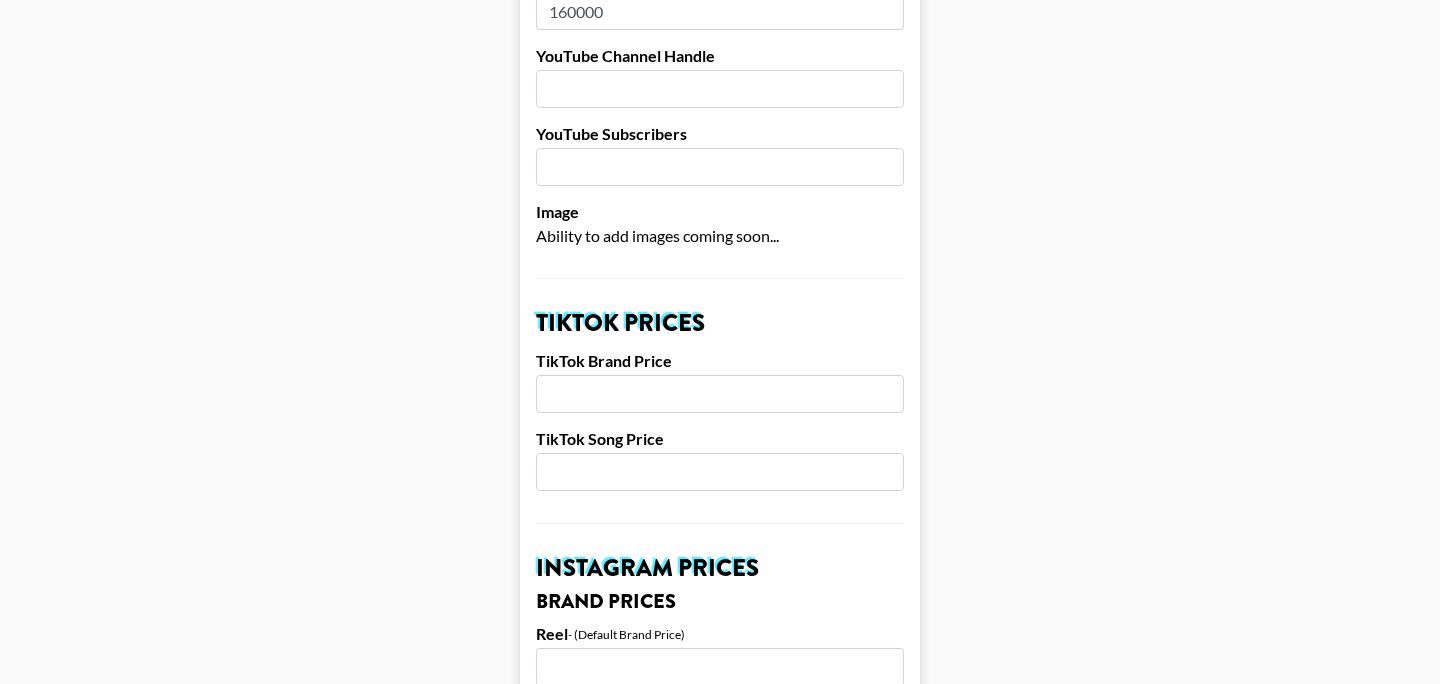 click at bounding box center (720, 394) 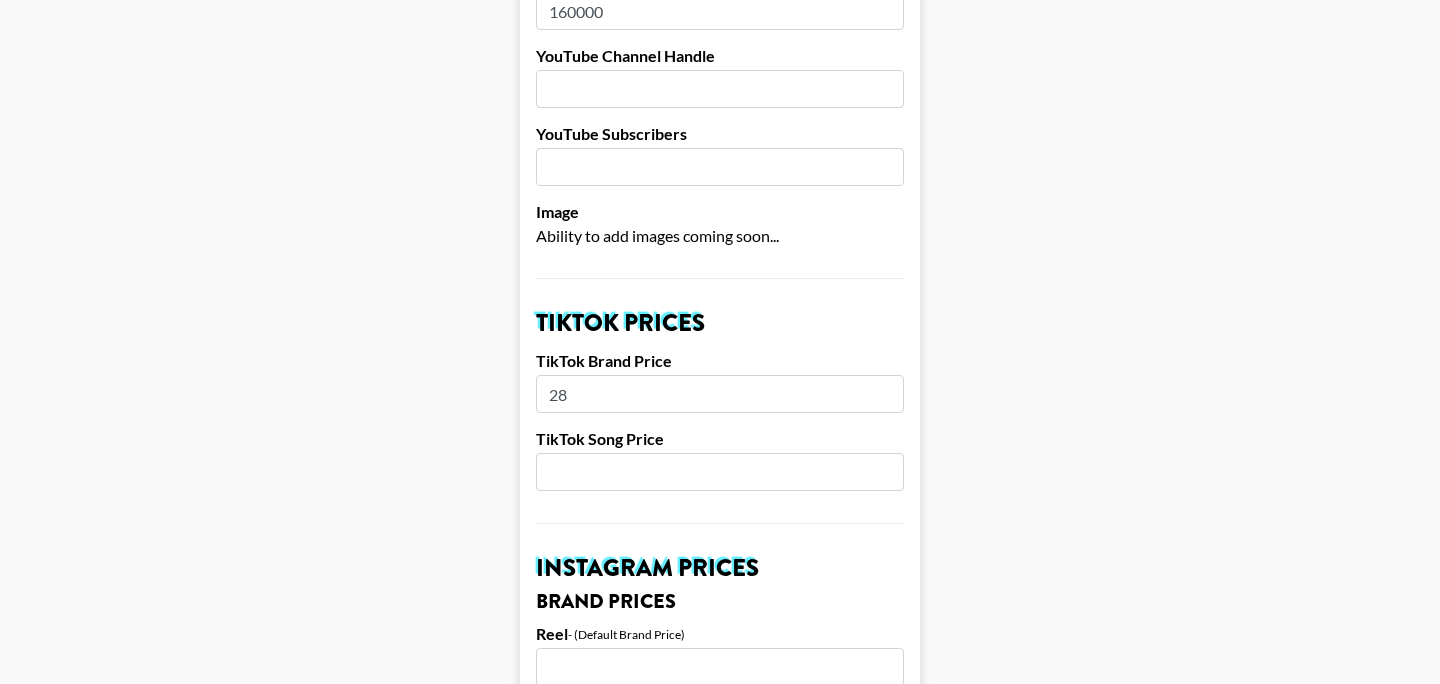 type on "2" 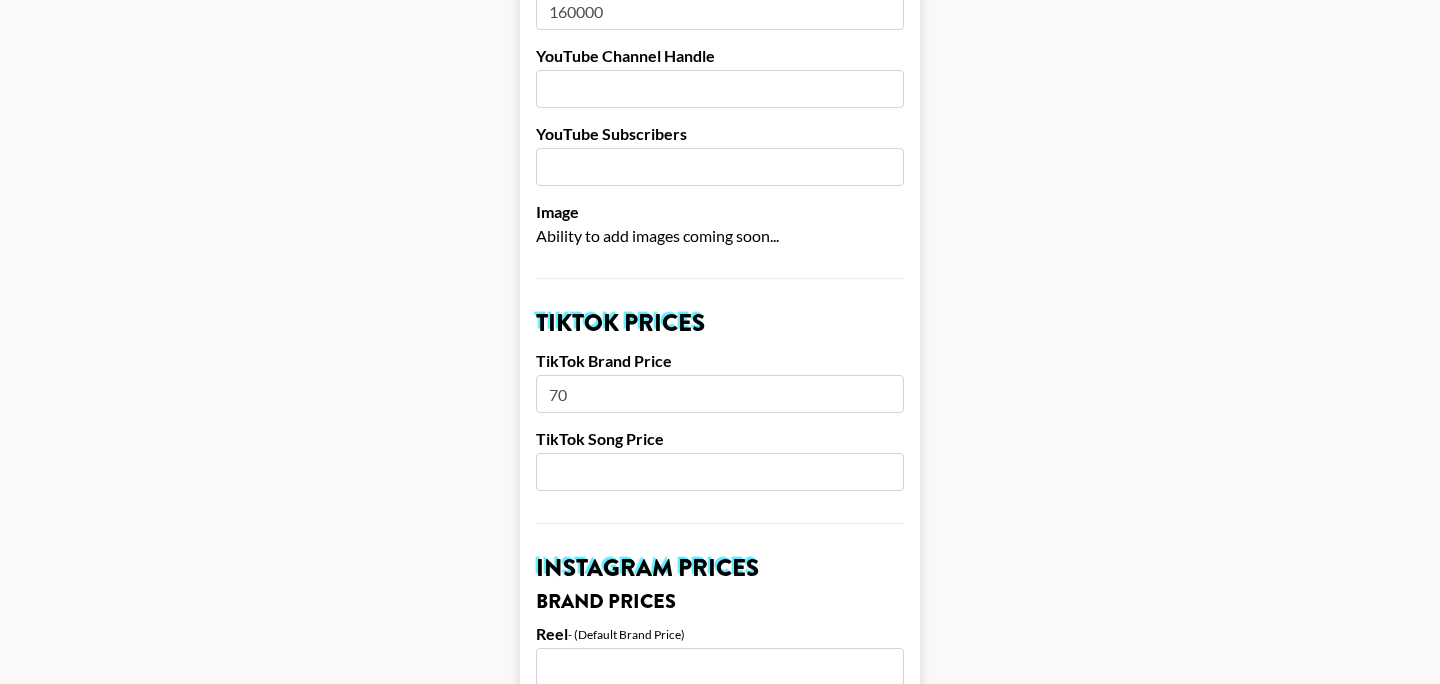 type on "7" 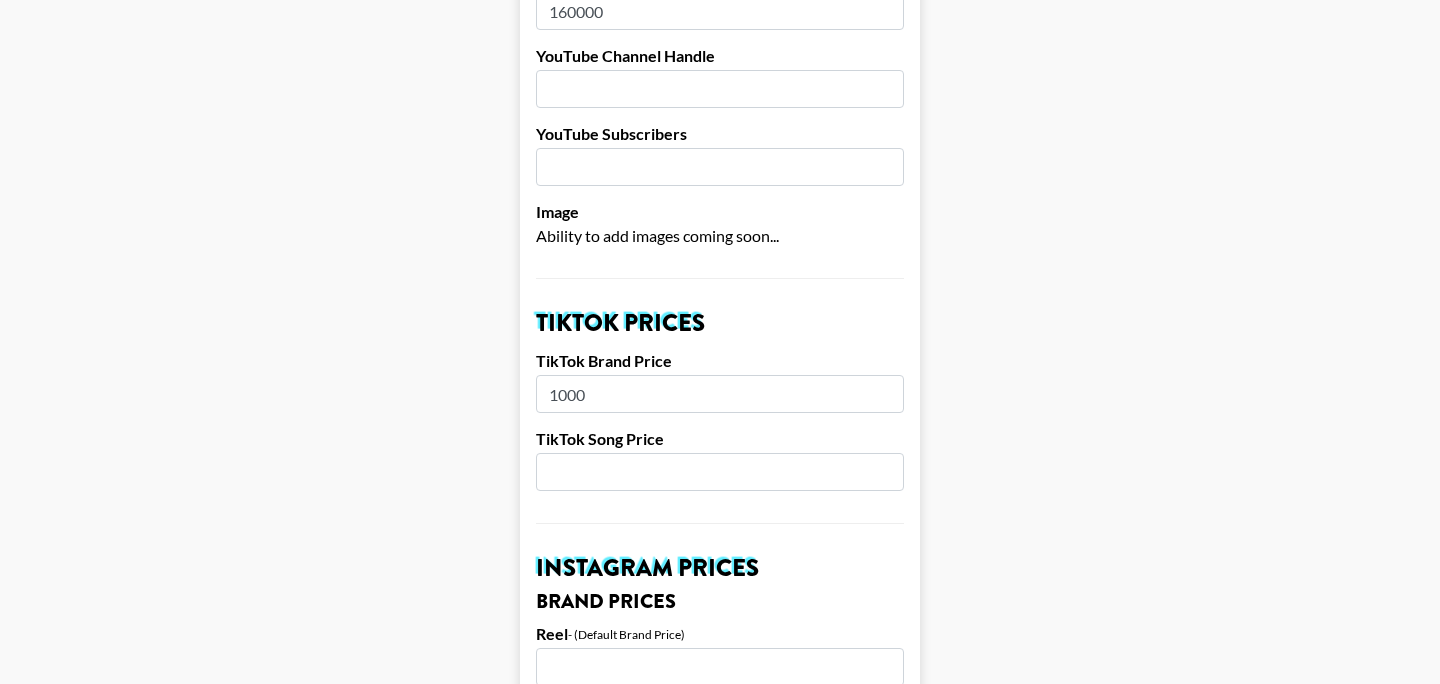 type on "1000" 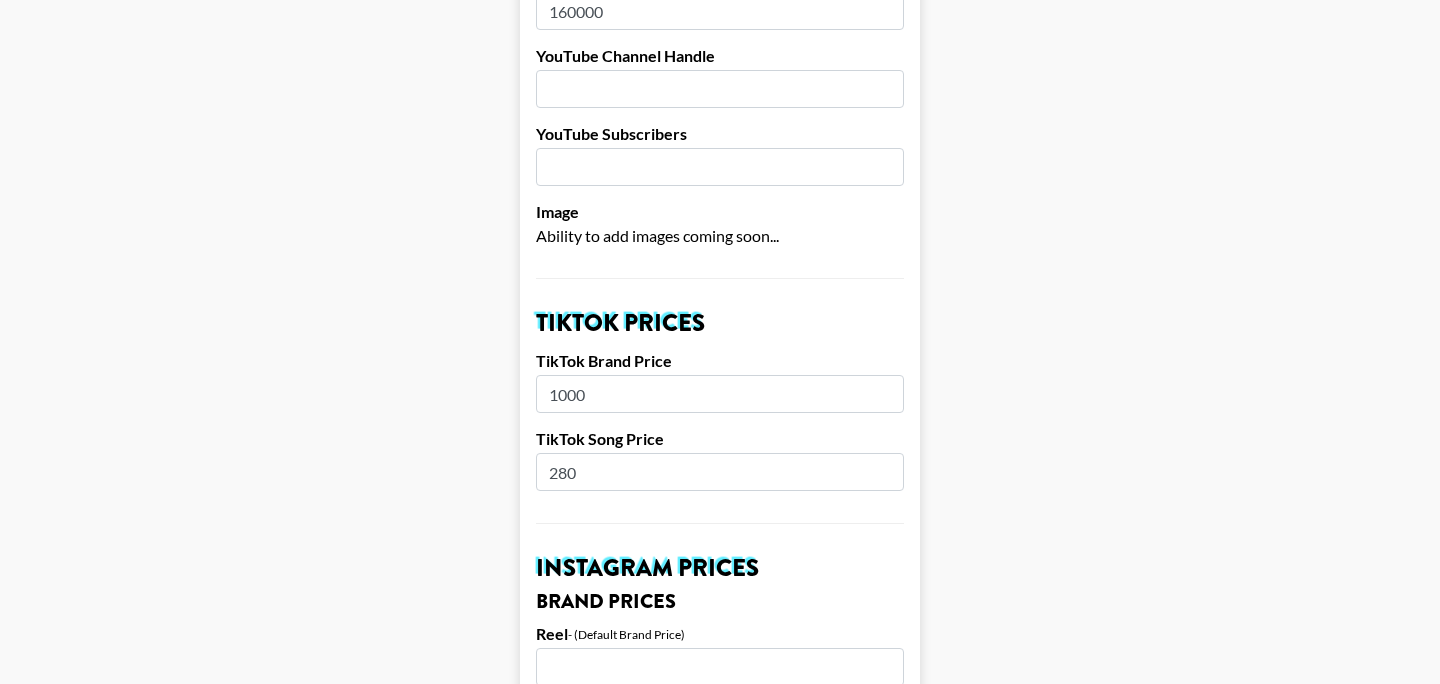 type on "280" 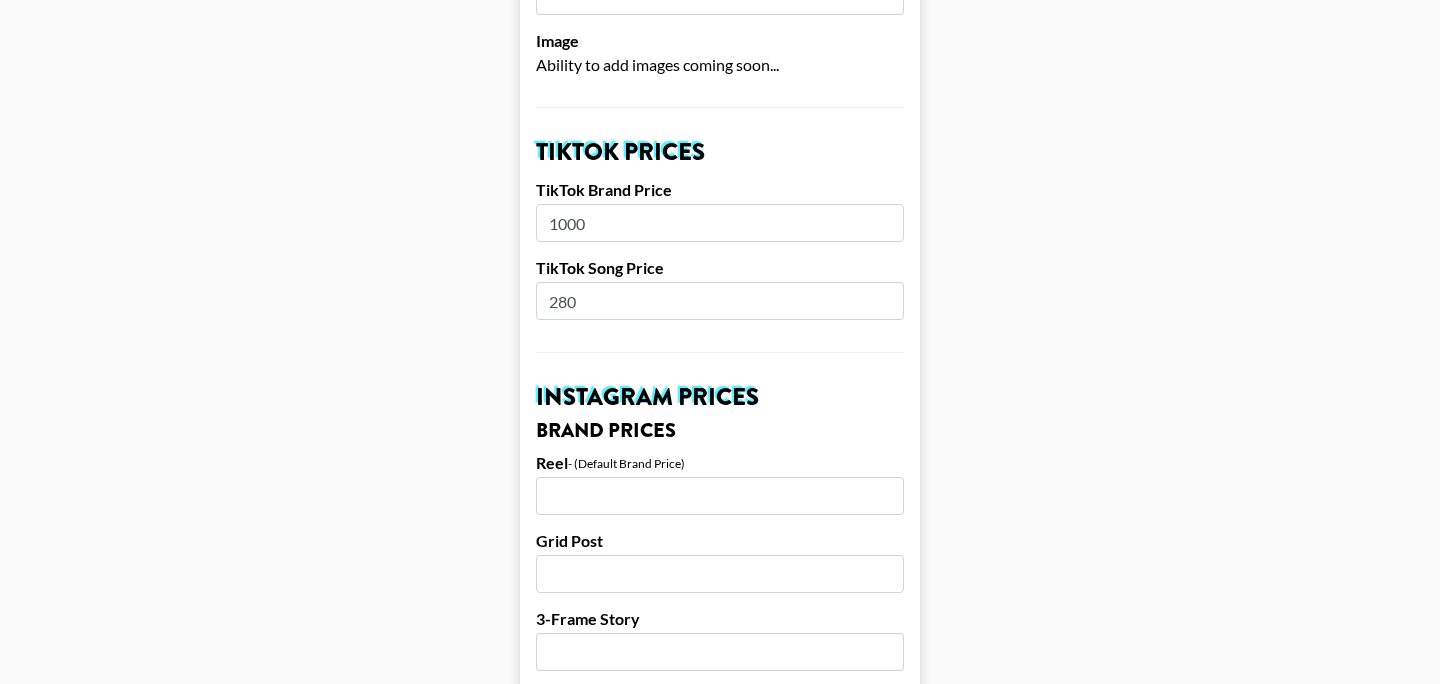scroll, scrollTop: 657, scrollLeft: 0, axis: vertical 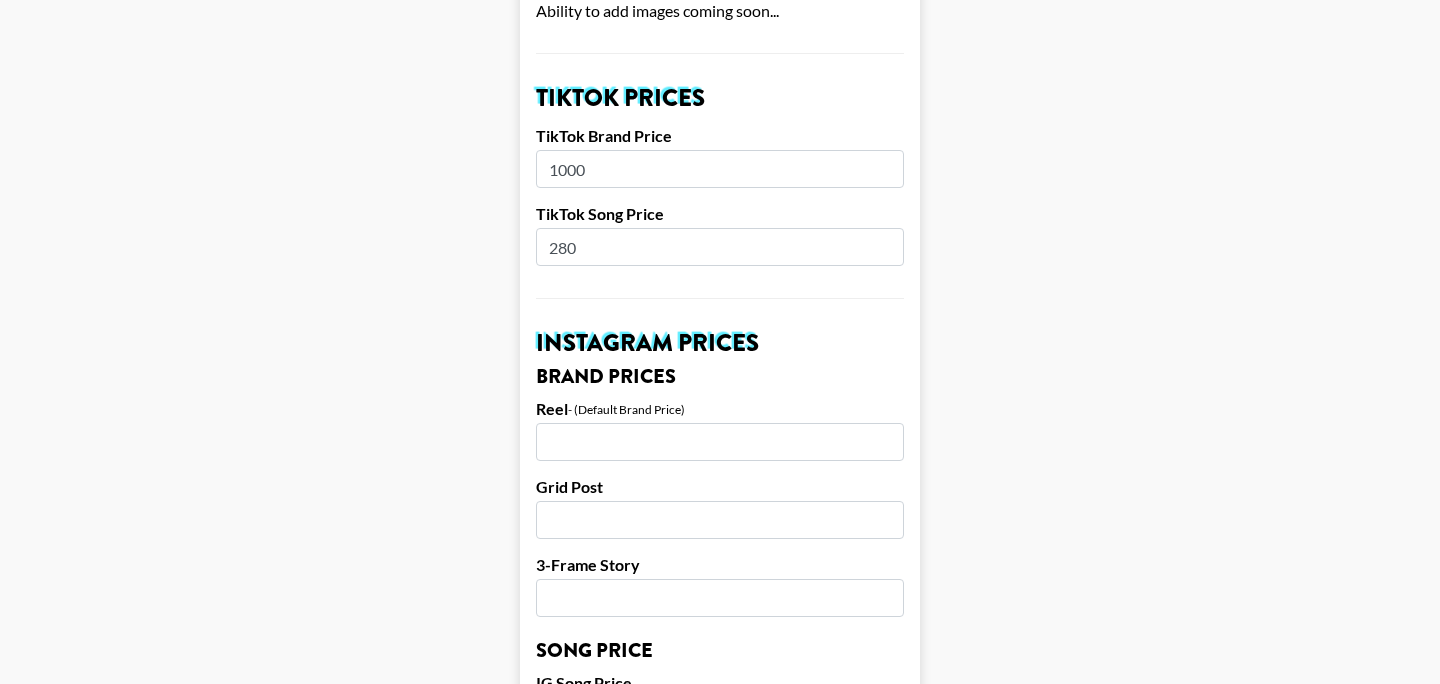 click at bounding box center (720, 442) 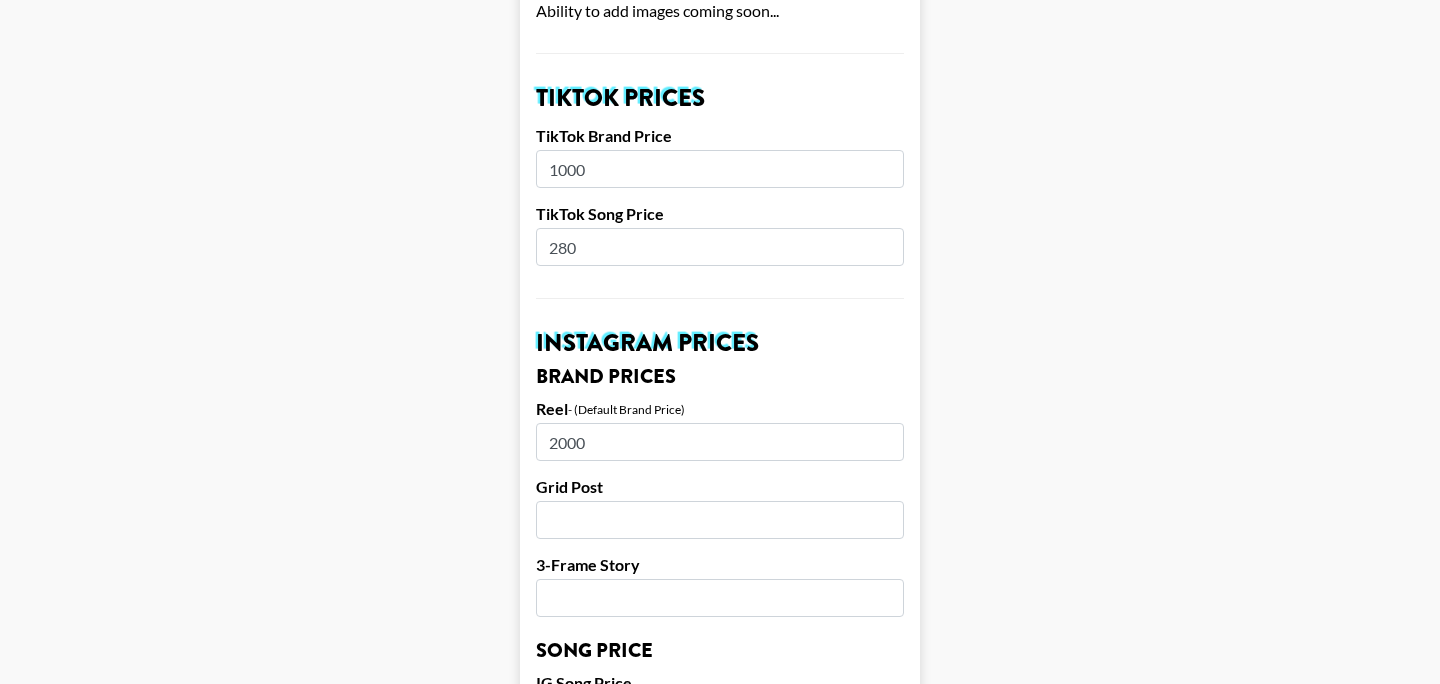 type on "2000" 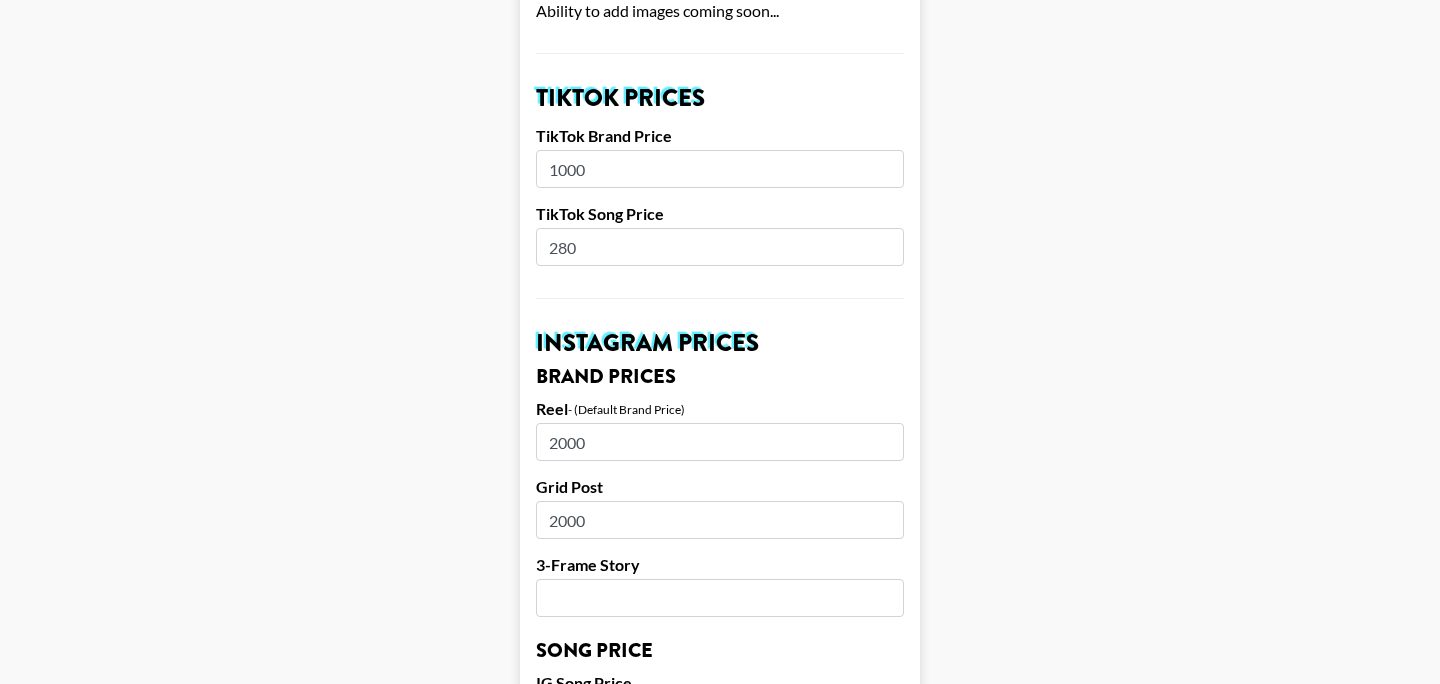 type on "2000" 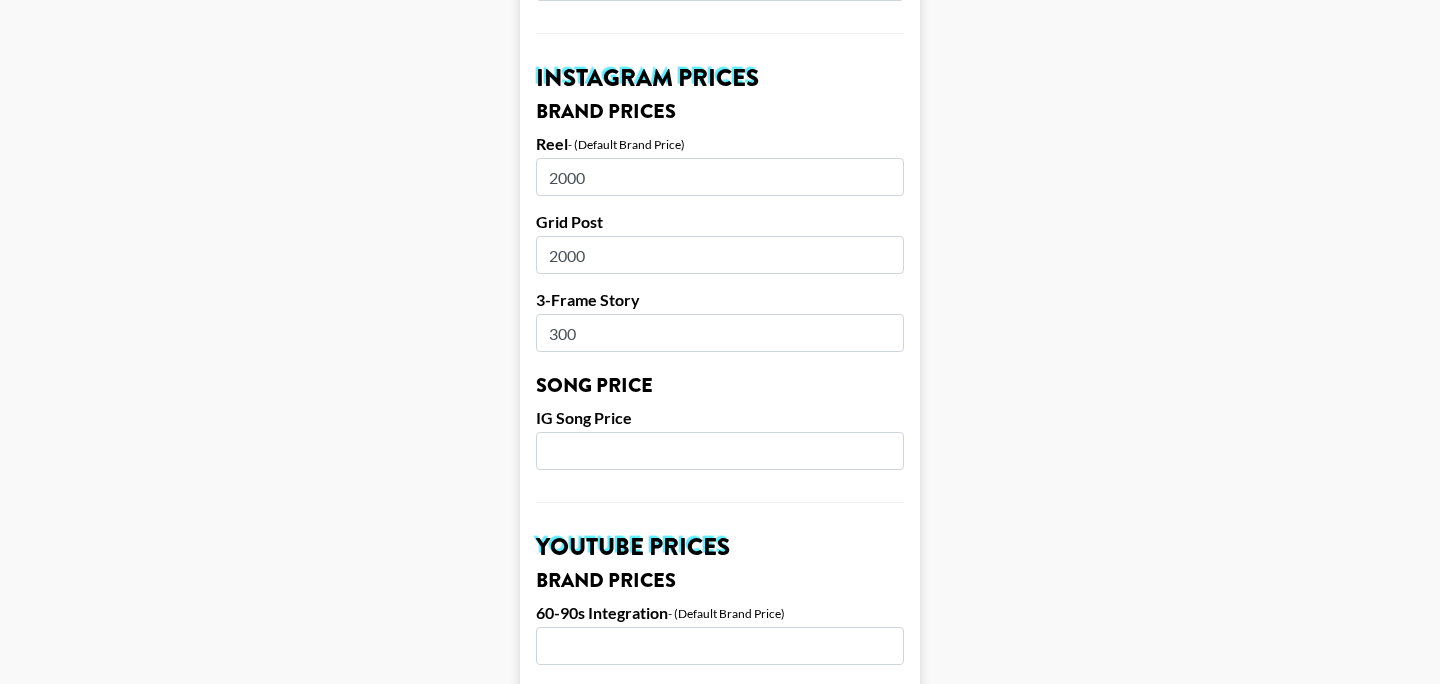scroll, scrollTop: 942, scrollLeft: 0, axis: vertical 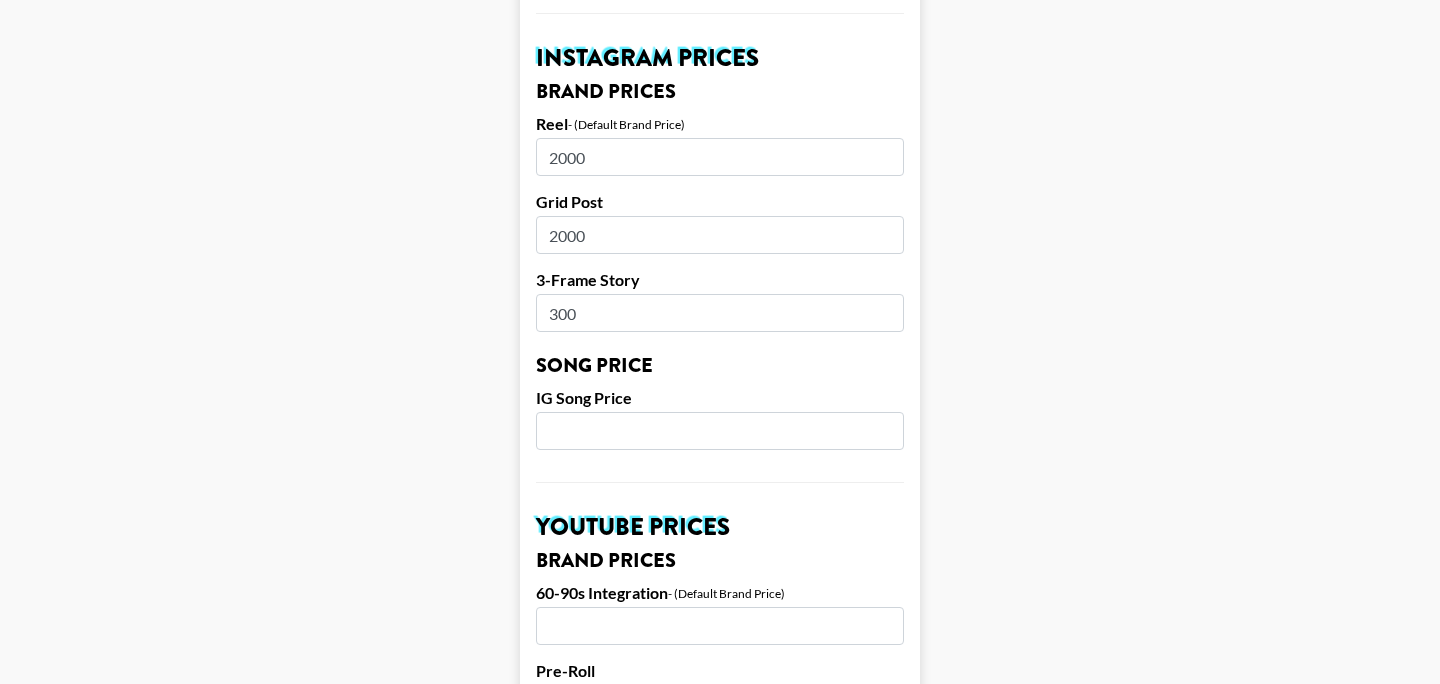 type on "300" 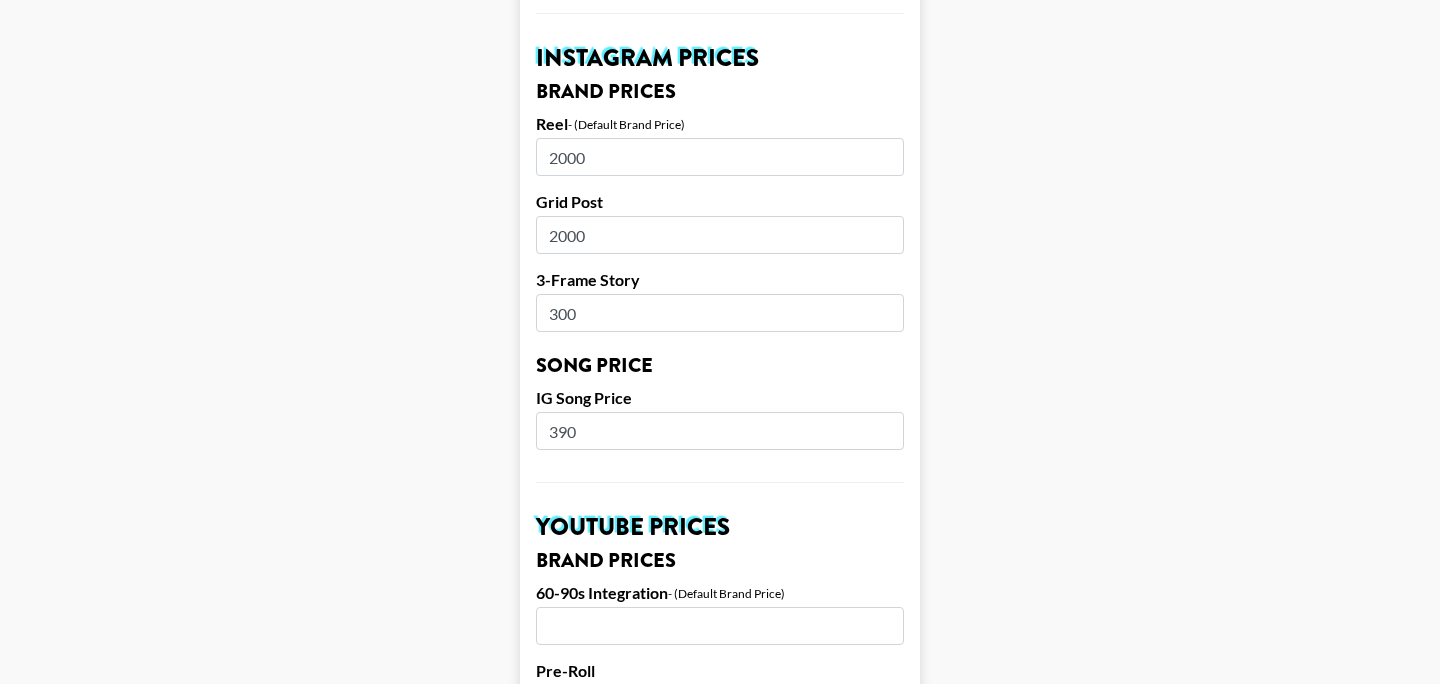 click on "Airtable ID:   rec6iqyw6ESX2kMo3 Manager(s) juraj.cupani@grail-talent.com ​ TikTok User caskinwhite Instagram User caskinwhite Instagram Followers 160000 YouTube Channel Handle YouTube Subscribers Image Ability to add images coming soon... TikTok Prices TikTok Brand Price 1000 TikTok Song Price 280 Instagram Prices Brand Prices Reel  - (Default Brand Price) 2000 Grid Post 2000 3-Frame Story 300 Song Price IG Song Price 390 YouTube Prices Brand Prices 60-90s Integration  - (Default Brand Price) Pre-Roll YouTube Short Song Price YT Song Price Hide on Booking Platform If checked, creator will be hidden from  clients  but not from managers. Delete from Booking Platform If checked, creator will be hidden from both clients   and managers . USE CAREFULLY. Show on Marketing Site? Show on  https://grail-talent.com/talent Name Caskin White Country South Africa ​ Birthday 2000-05-22 Creator's Currency Select a Currency USD GBP Save Creator" at bounding box center [720, 414] 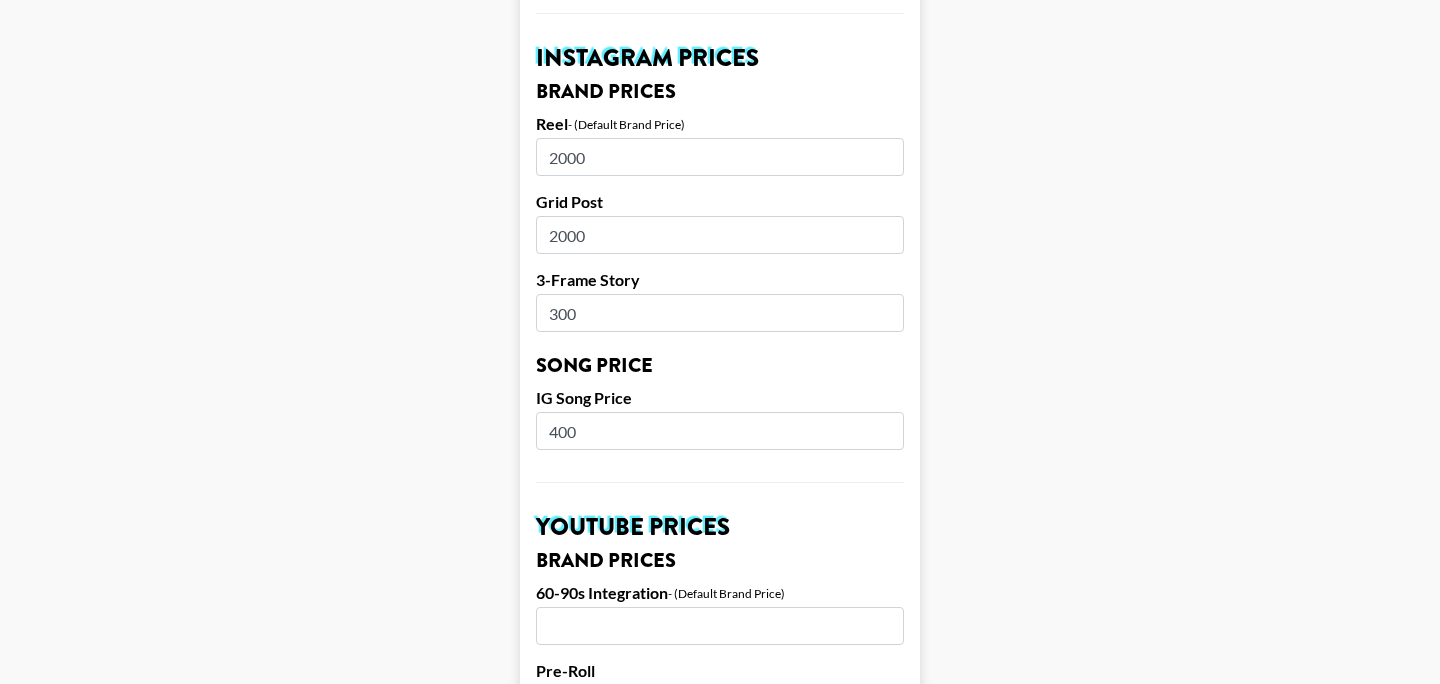 type on "400" 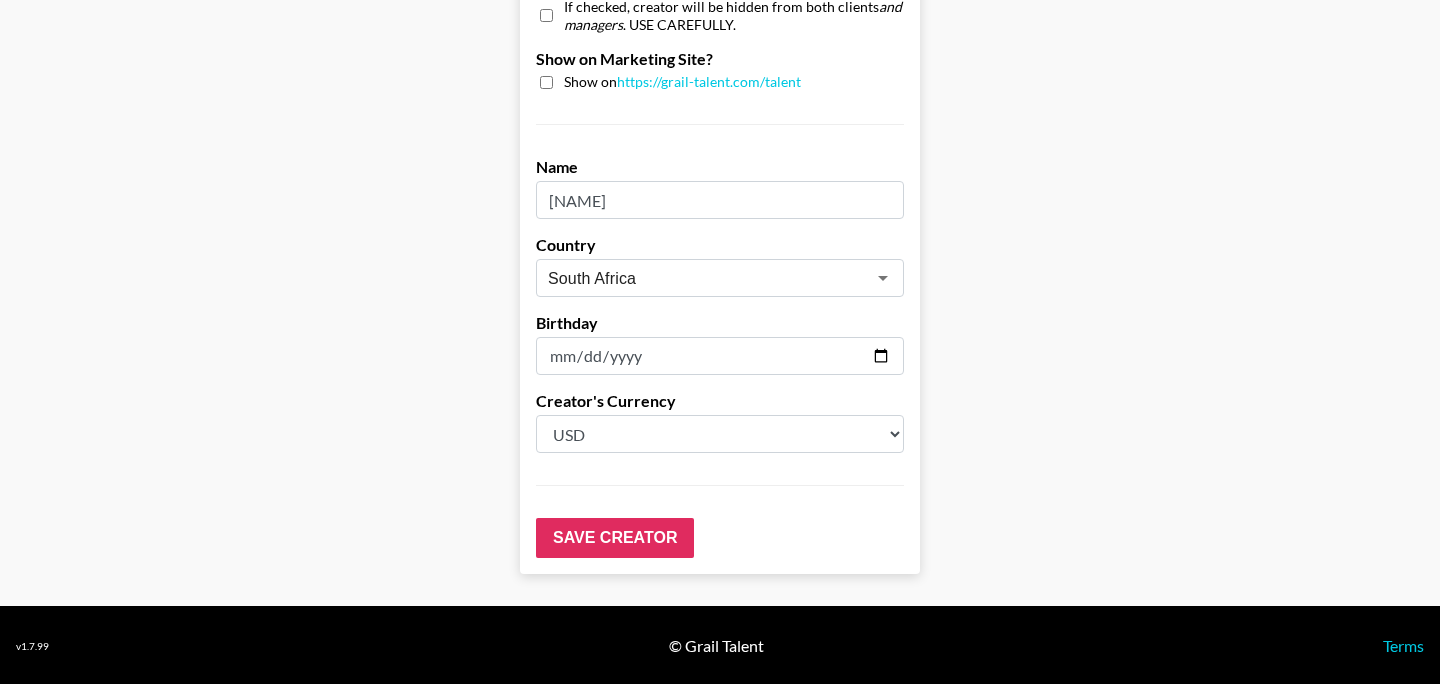scroll, scrollTop: 2029, scrollLeft: 0, axis: vertical 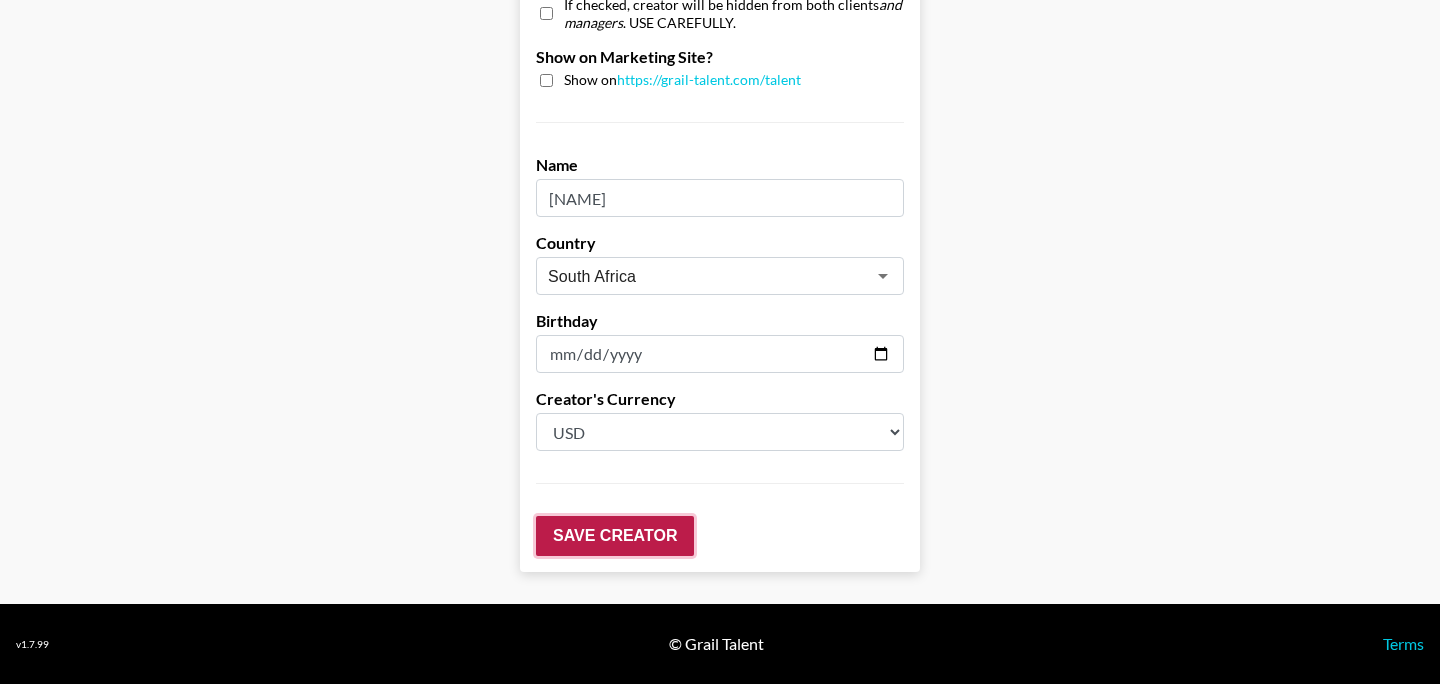 click on "Save Creator" at bounding box center [615, 536] 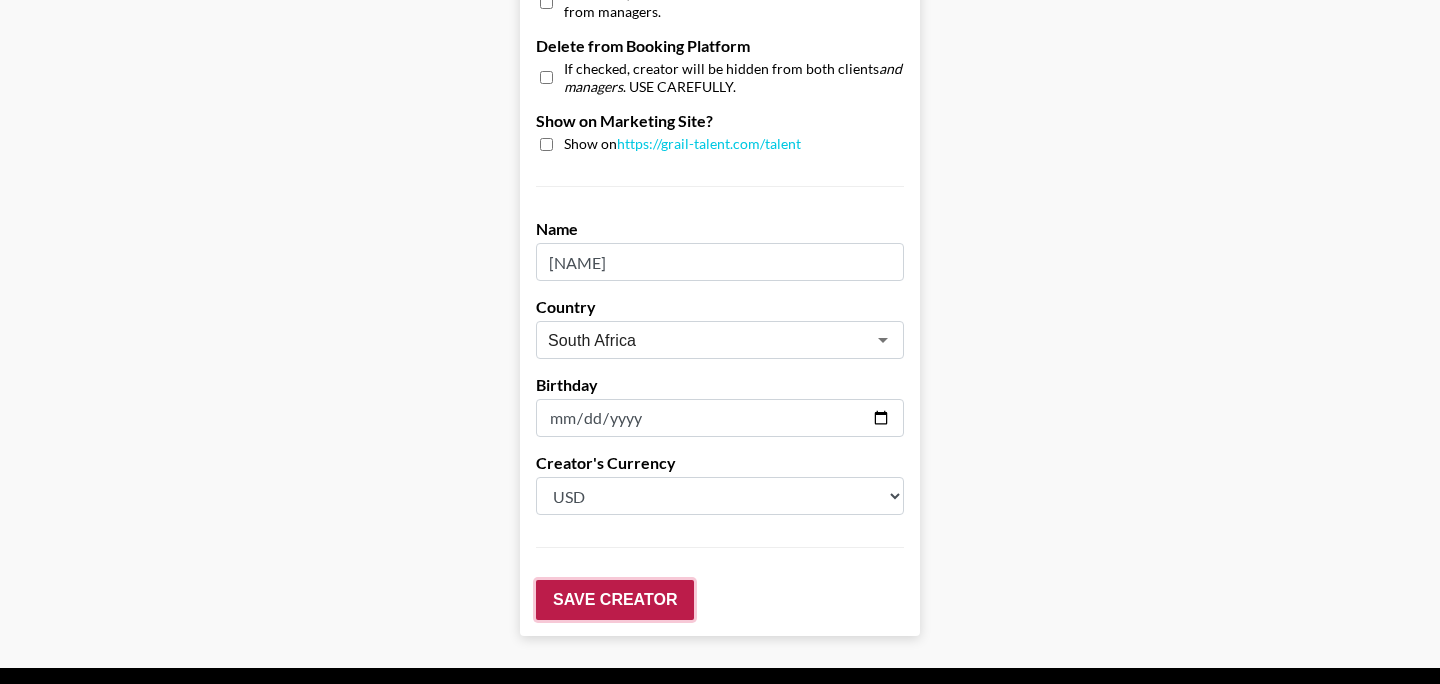 scroll, scrollTop: 2093, scrollLeft: 0, axis: vertical 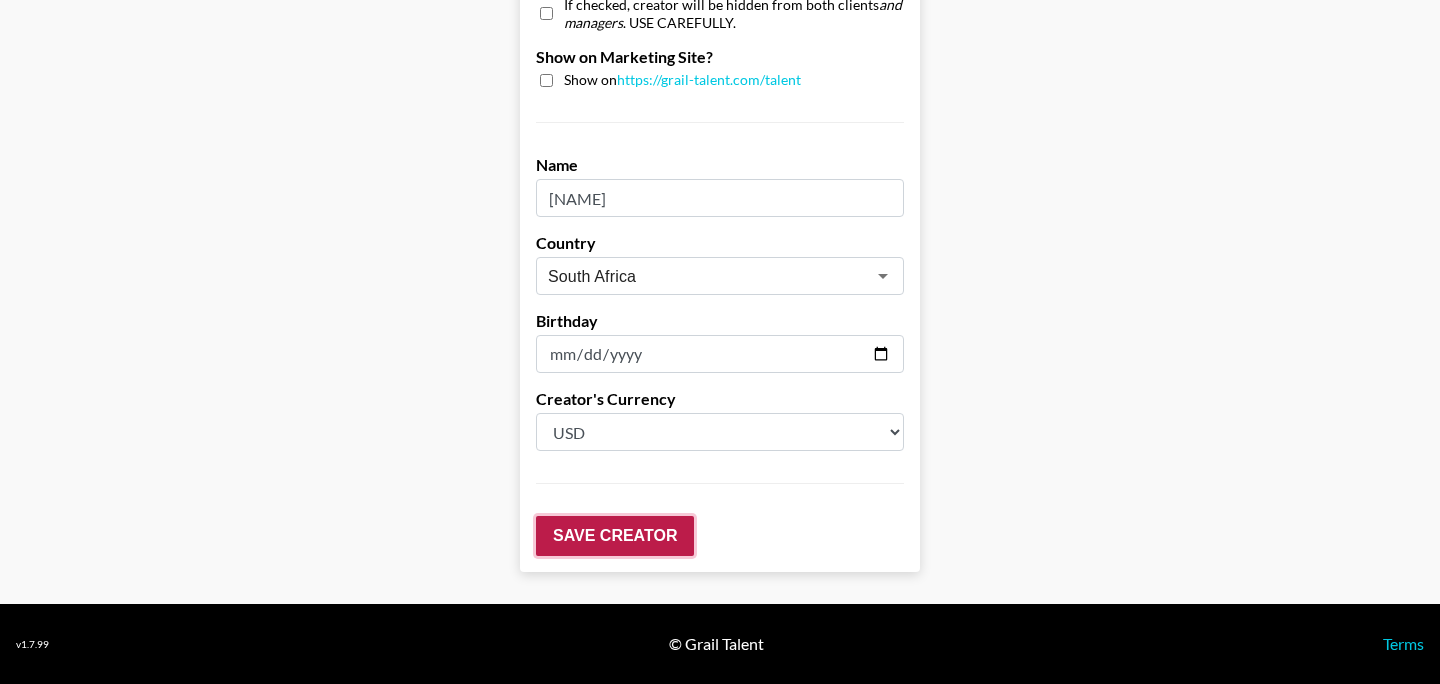 click on "Save Creator" at bounding box center [615, 536] 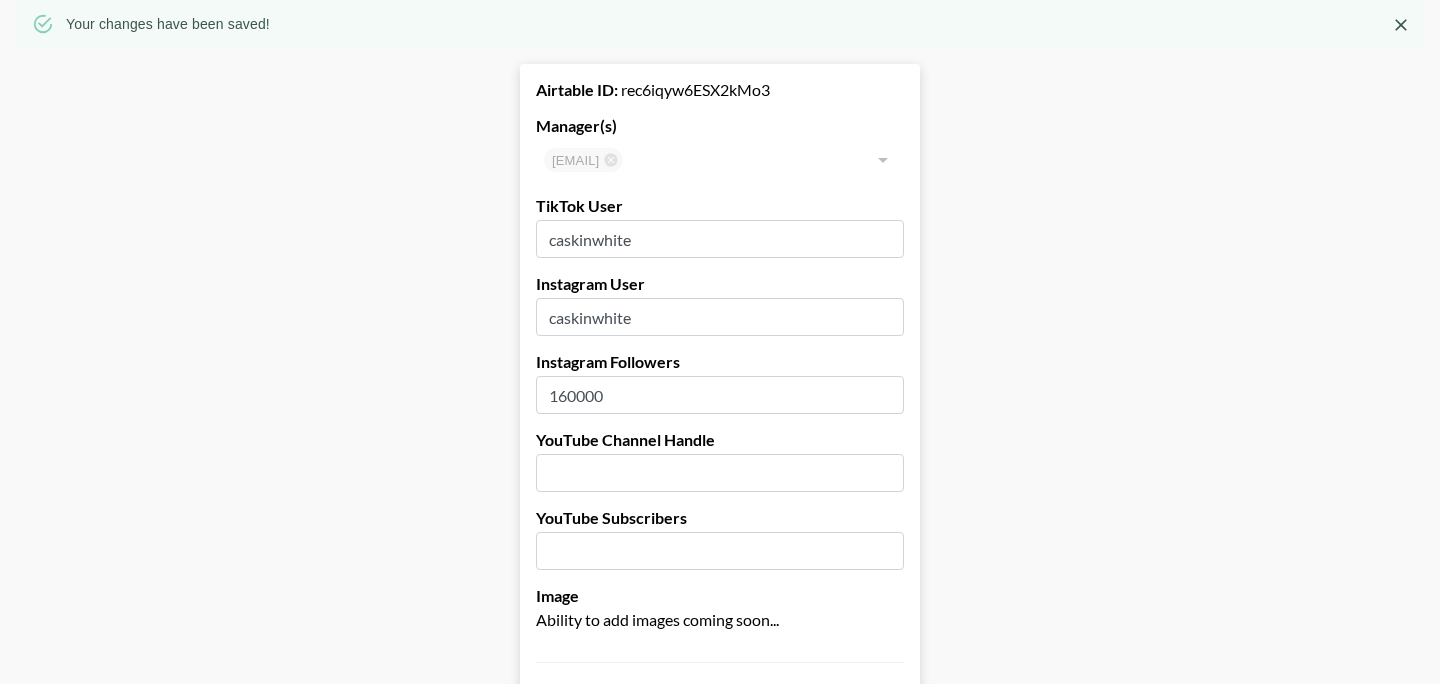 scroll, scrollTop: 0, scrollLeft: 0, axis: both 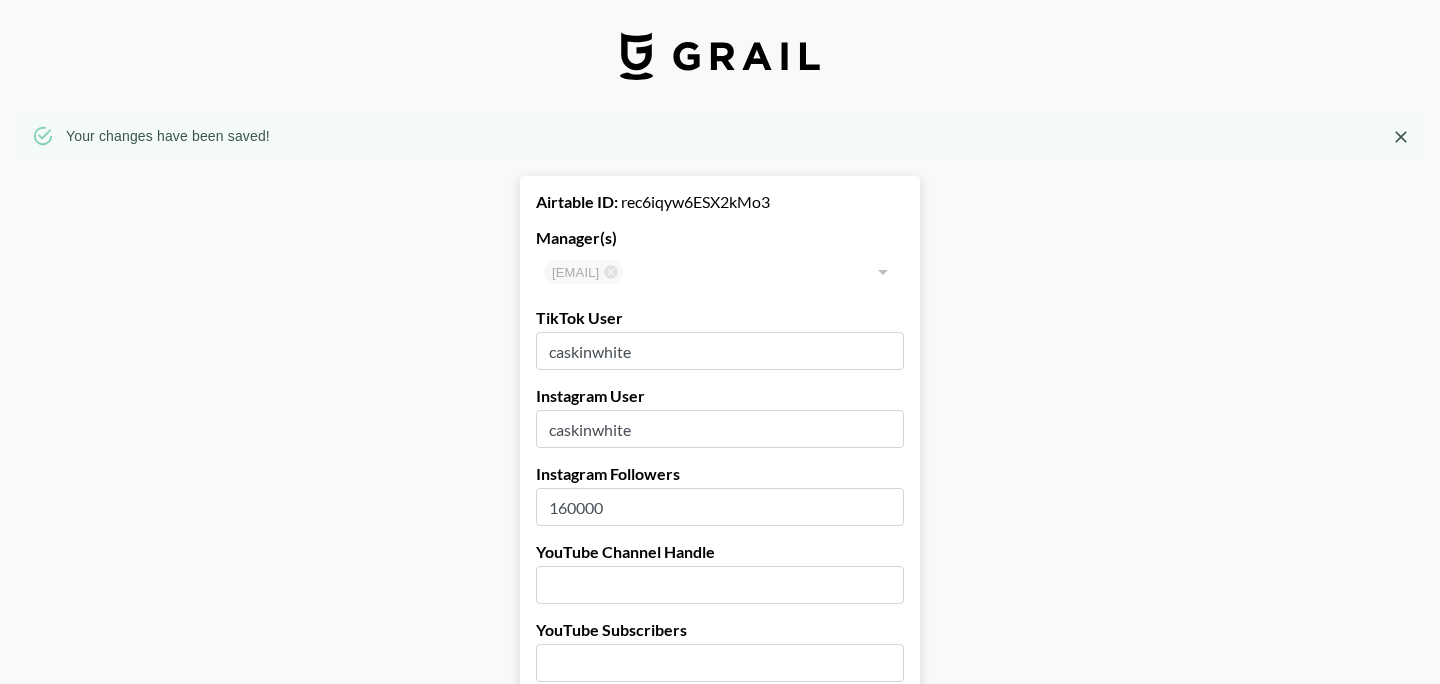 click on "Your changes have been saved!" at bounding box center (720, 136) 